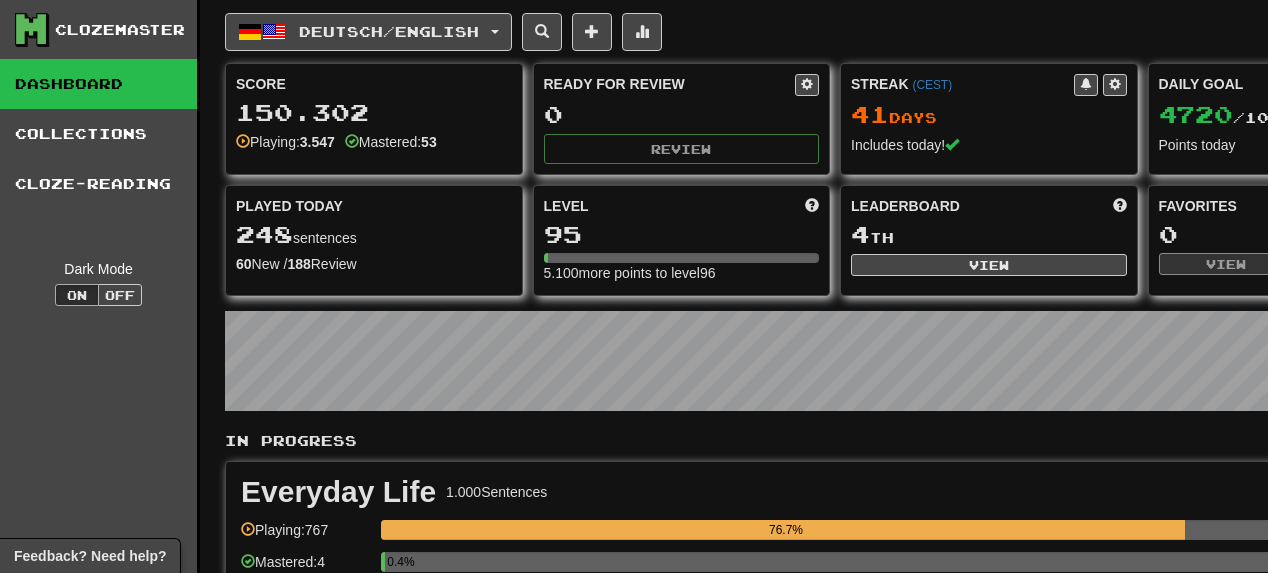 scroll, scrollTop: 0, scrollLeft: 0, axis: both 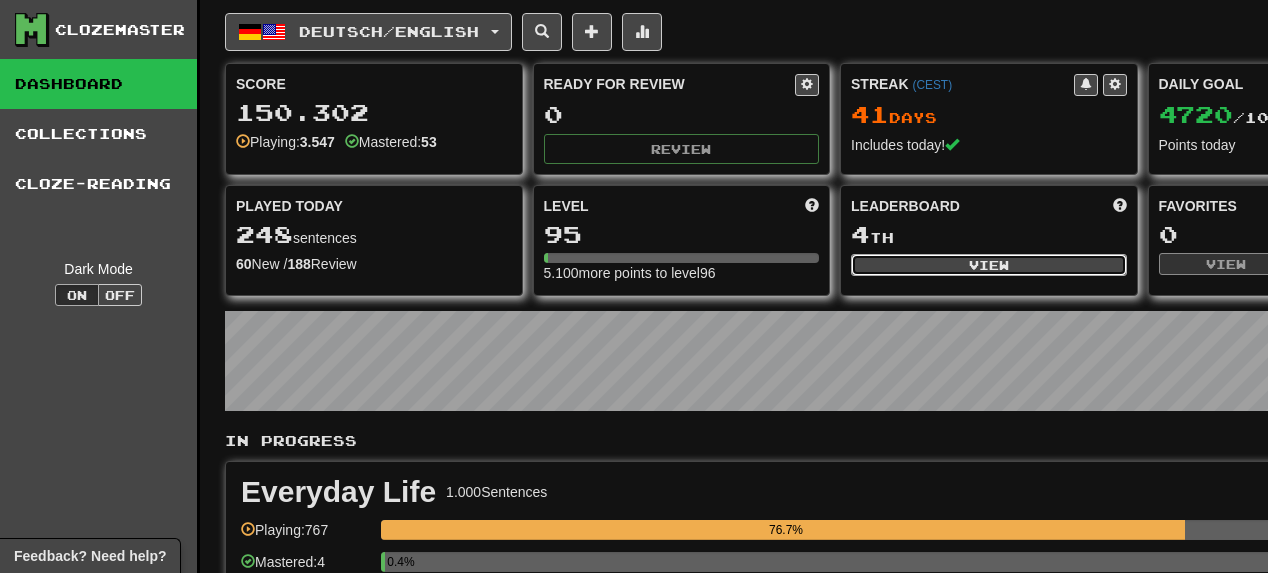 click on "View" at bounding box center [989, 265] 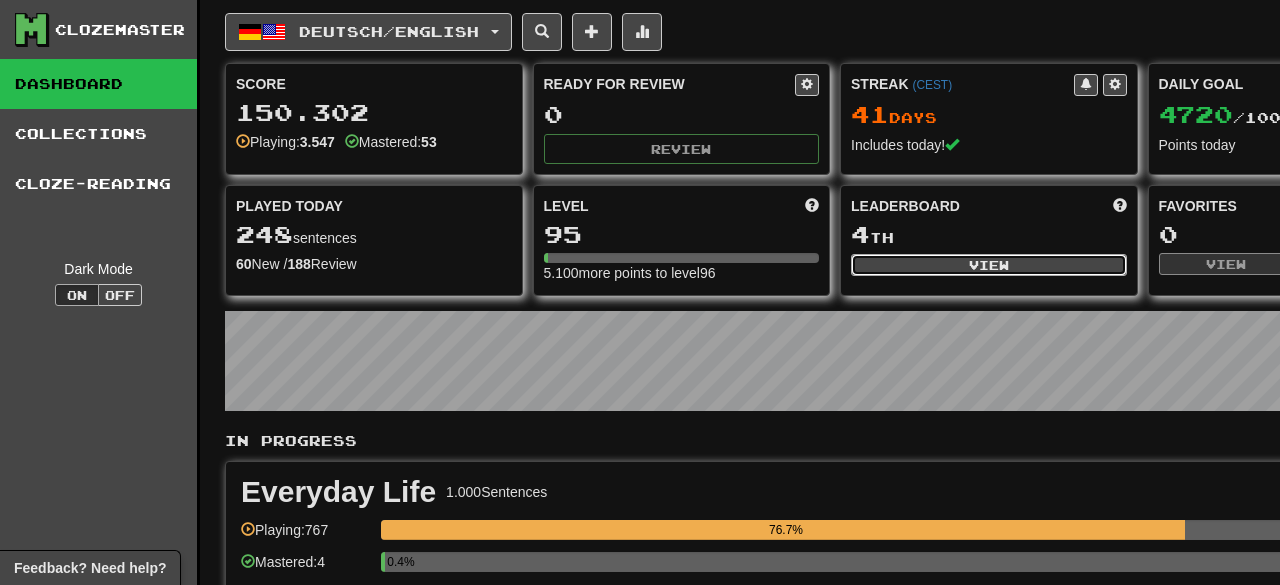 select on "**********" 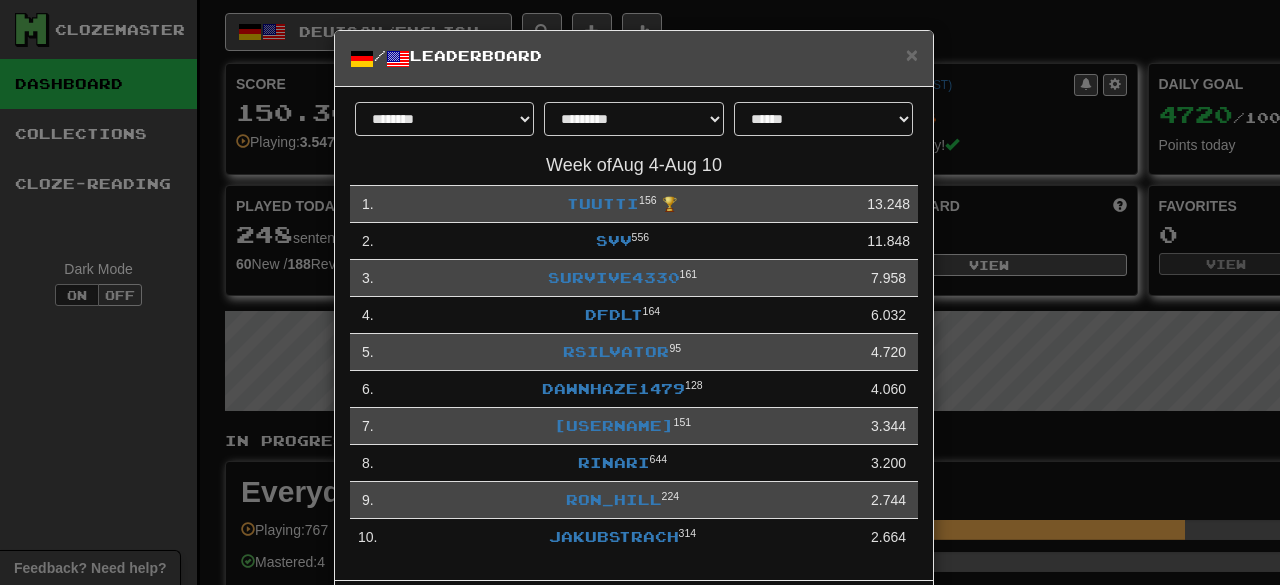 click on "**********" at bounding box center [640, 292] 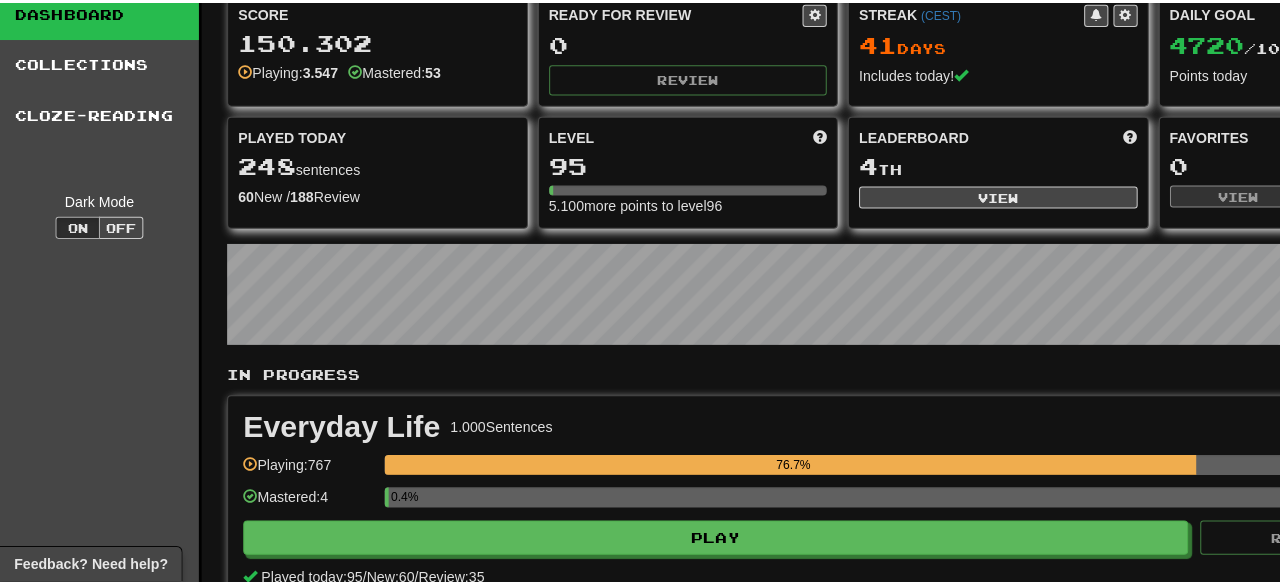 scroll, scrollTop: 160, scrollLeft: 0, axis: vertical 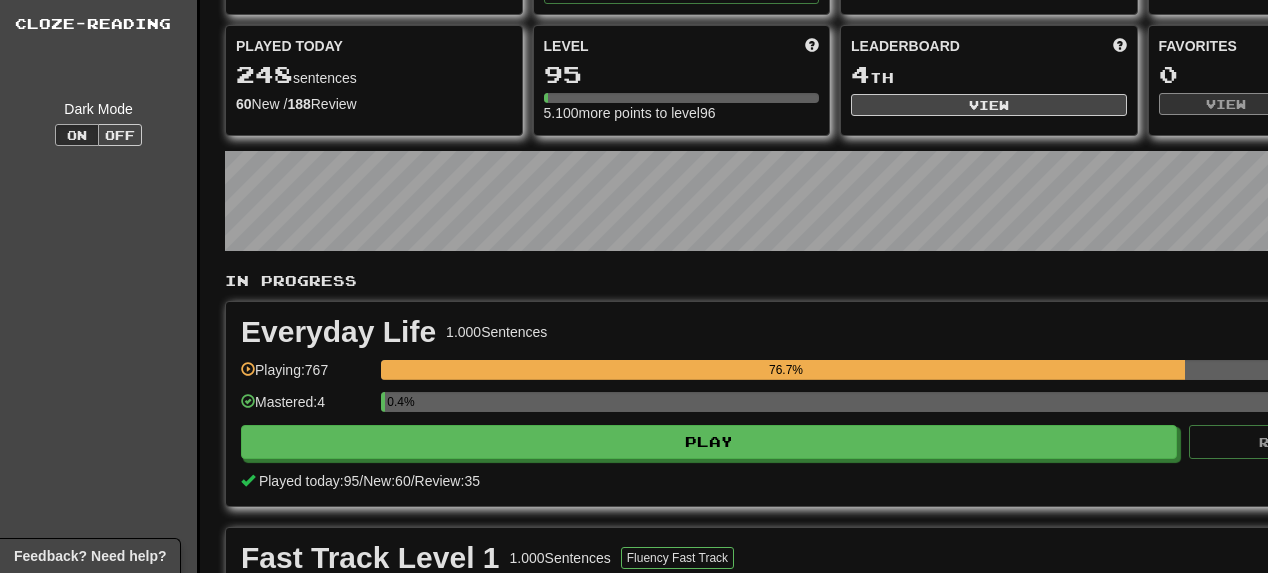 click on "Everyday Life 1.000  Sentences Manage Sentences Unpin from Dashboard  Playing:  767 76.7%  Mastered:  4 0.4% Play Review ( 0 )   Played today:  95  /  New:  60  /  Review:  35" at bounding box center (835, 404) 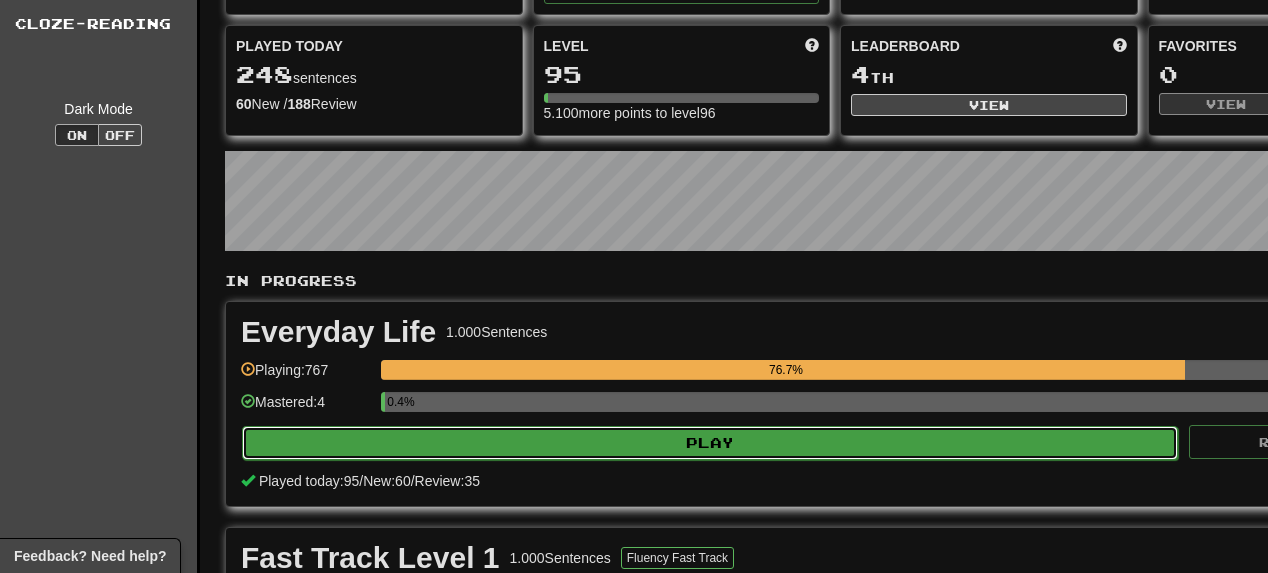 click on "Play" at bounding box center (710, 443) 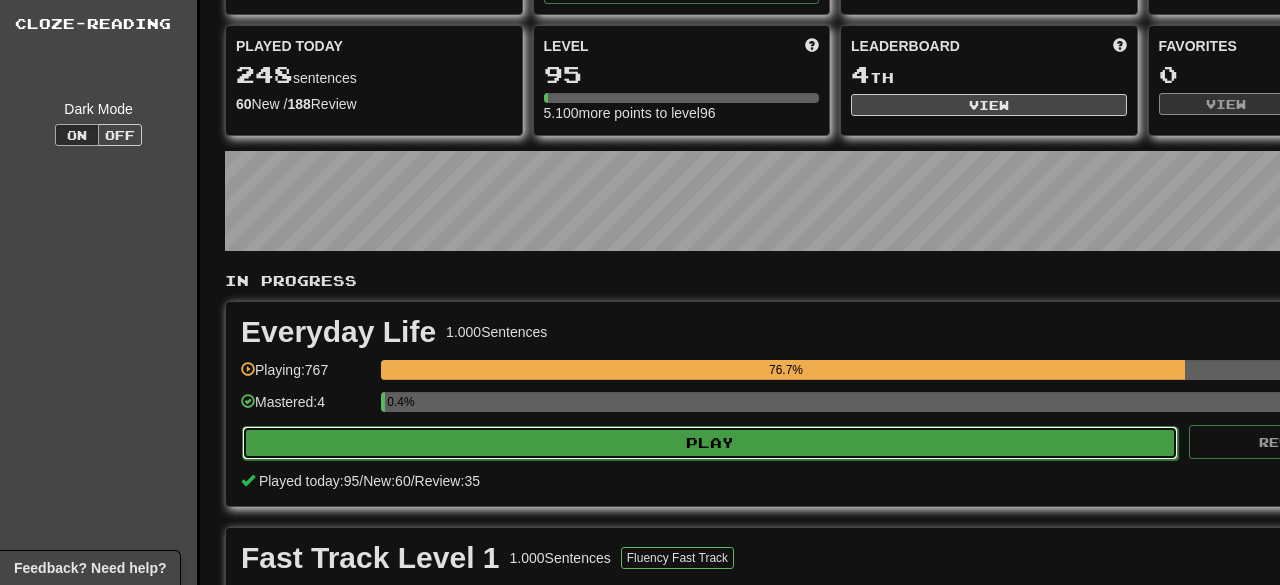 select on "**" 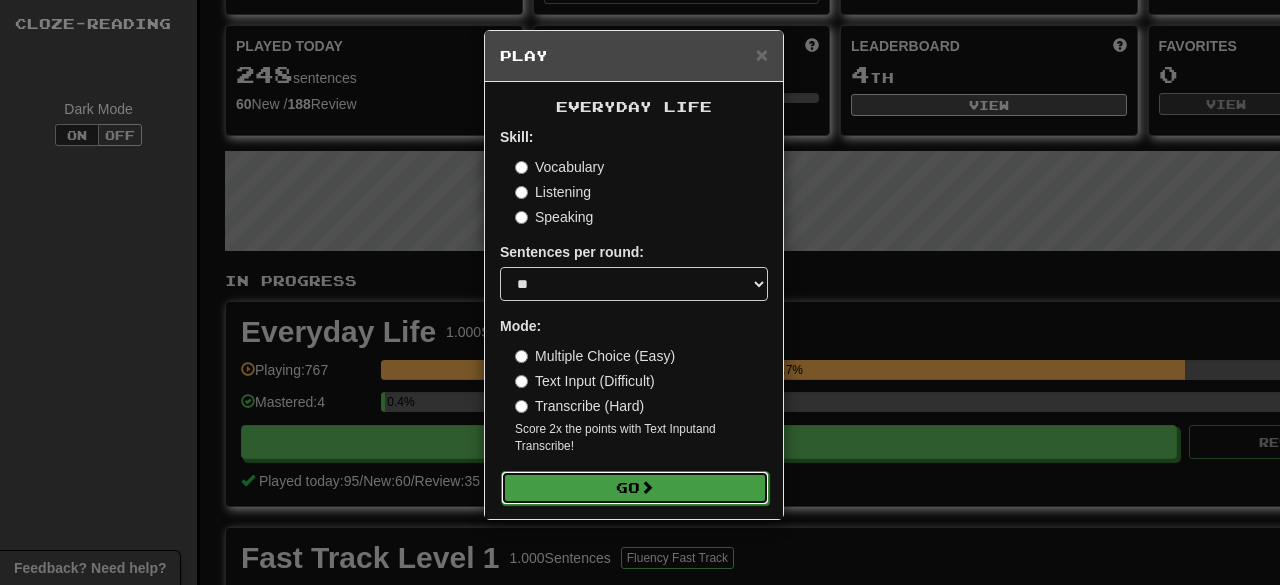 click on "Go" at bounding box center (635, 488) 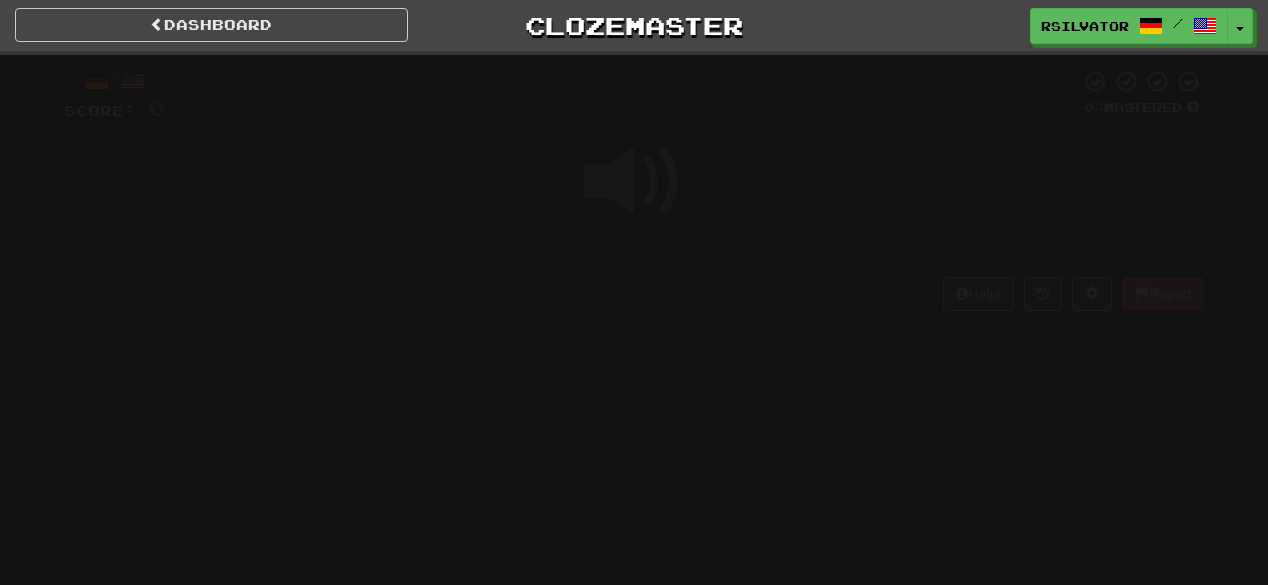 scroll, scrollTop: 0, scrollLeft: 0, axis: both 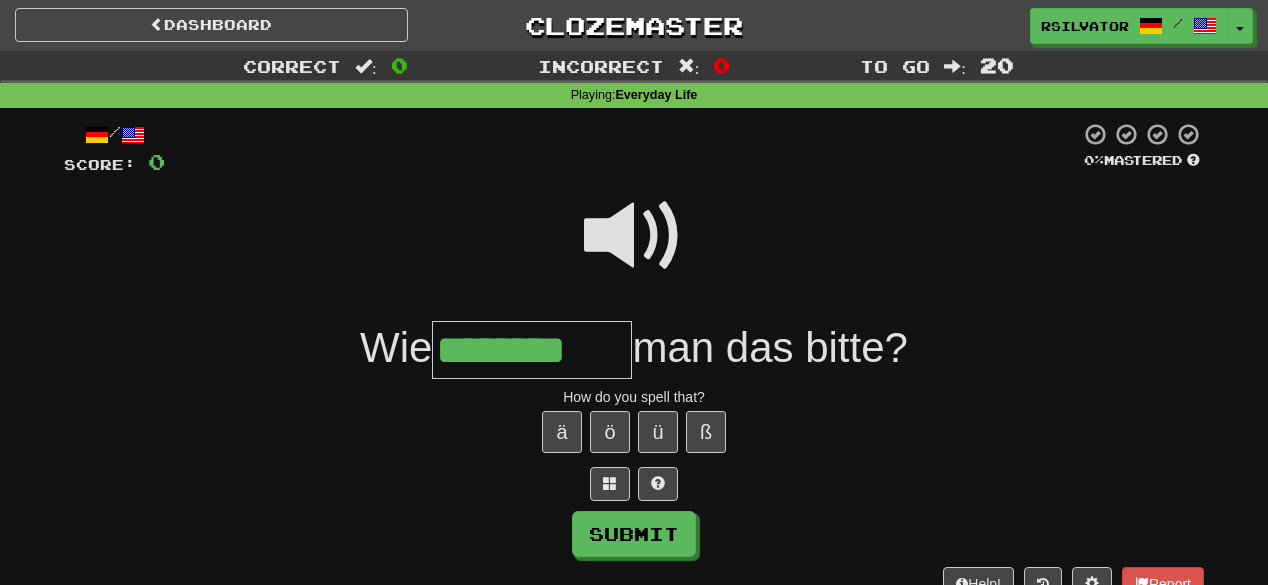 type on "********" 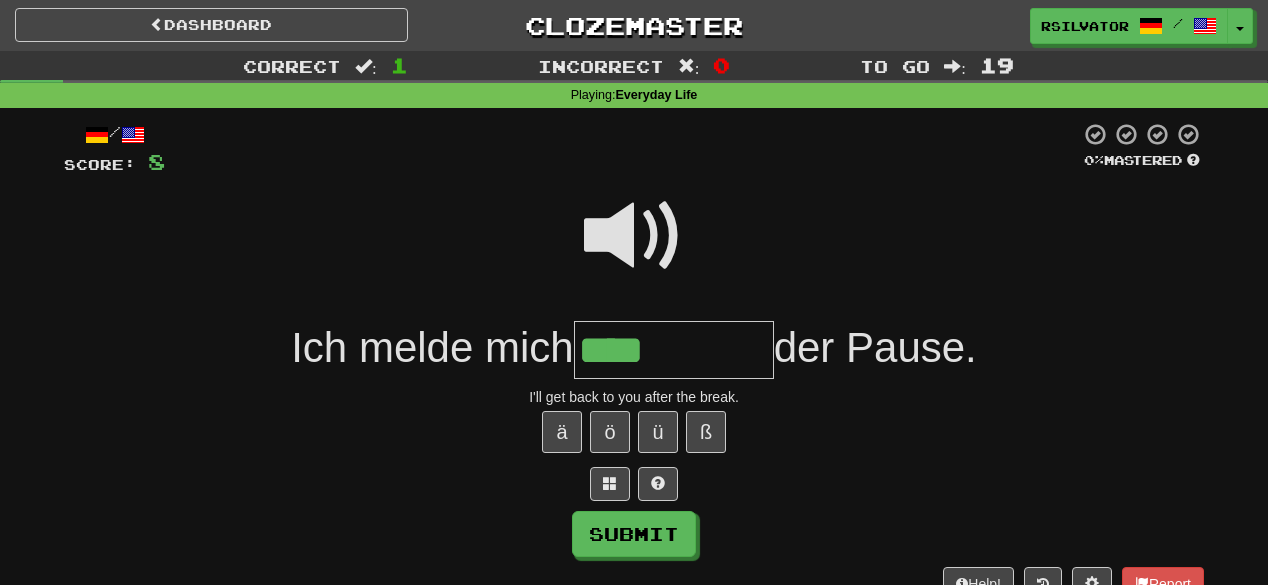 type on "****" 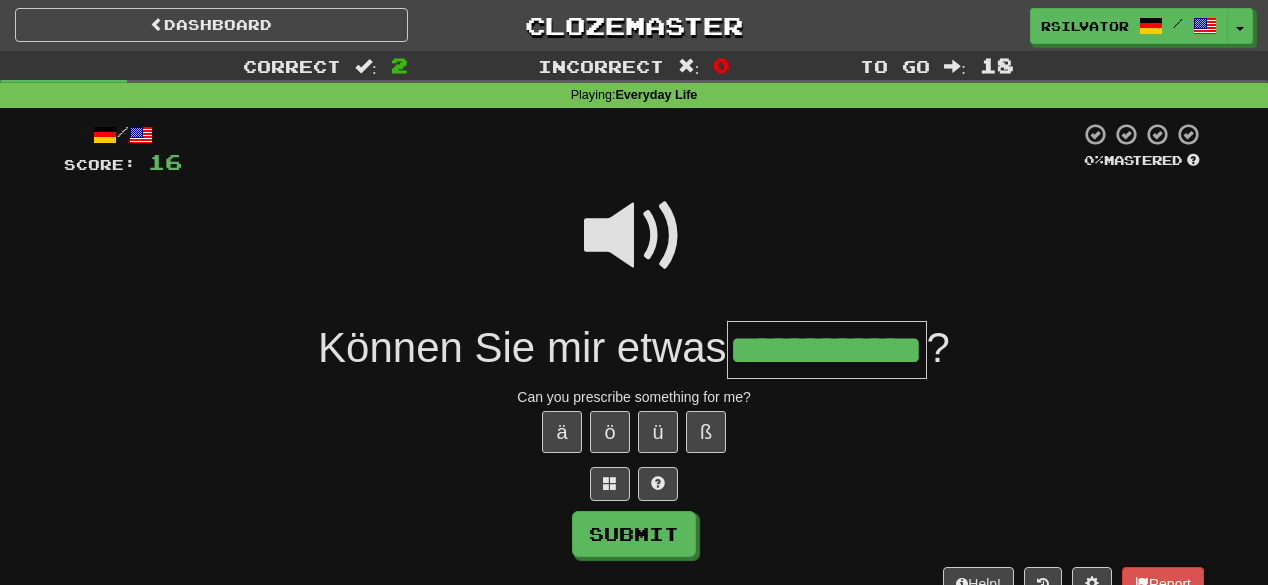 scroll, scrollTop: 0, scrollLeft: 48, axis: horizontal 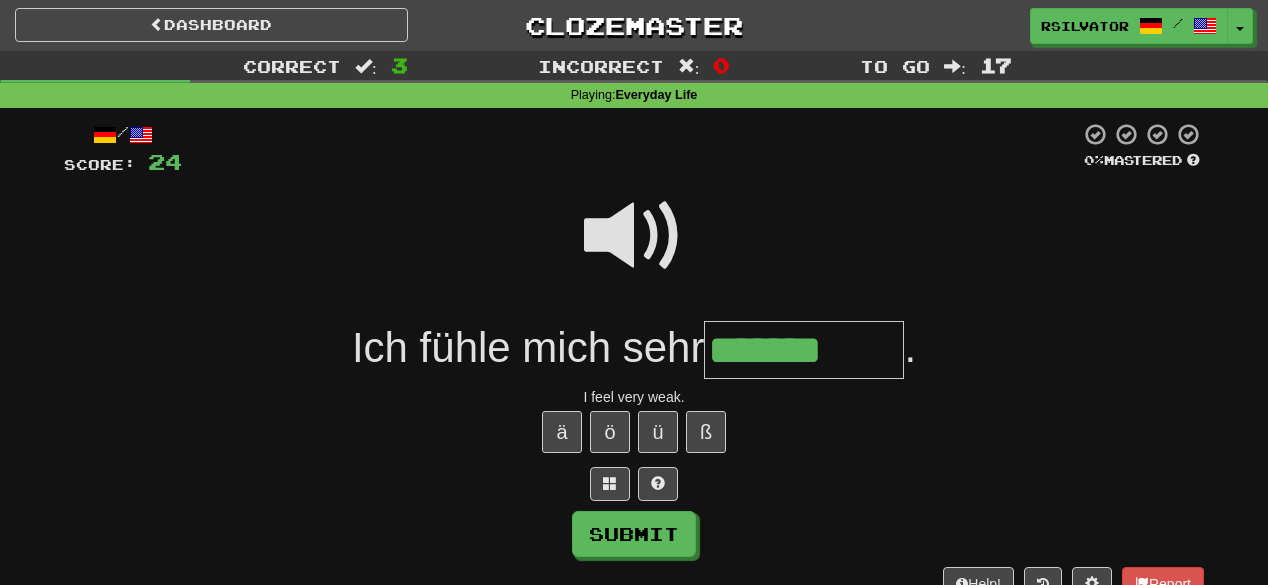 type on "*******" 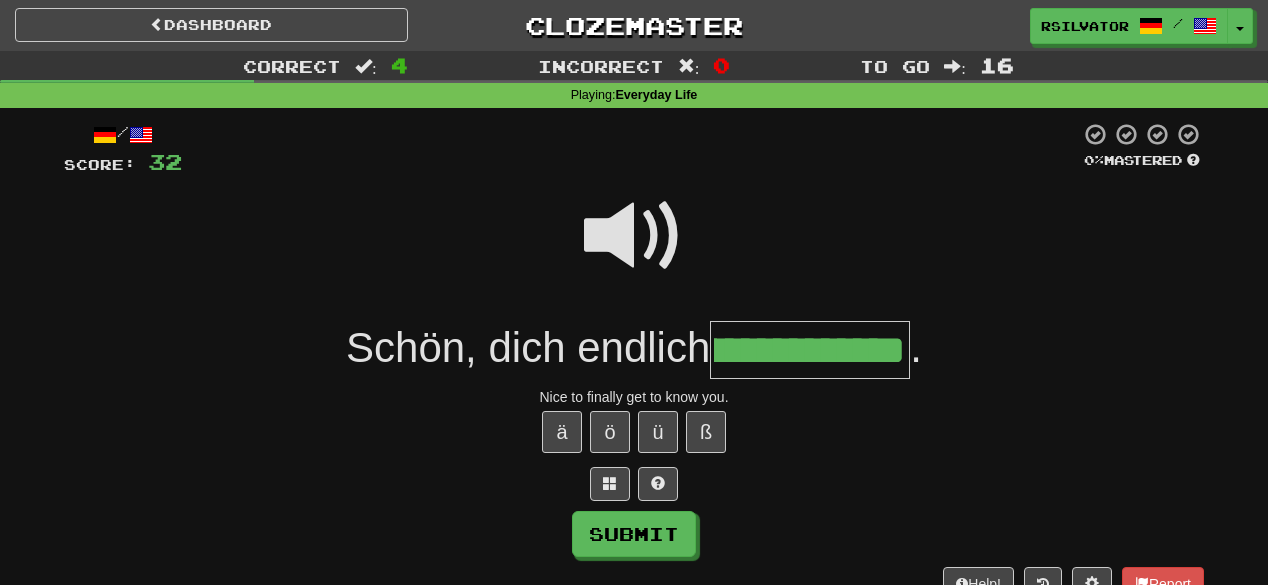 scroll, scrollTop: 0, scrollLeft: 106, axis: horizontal 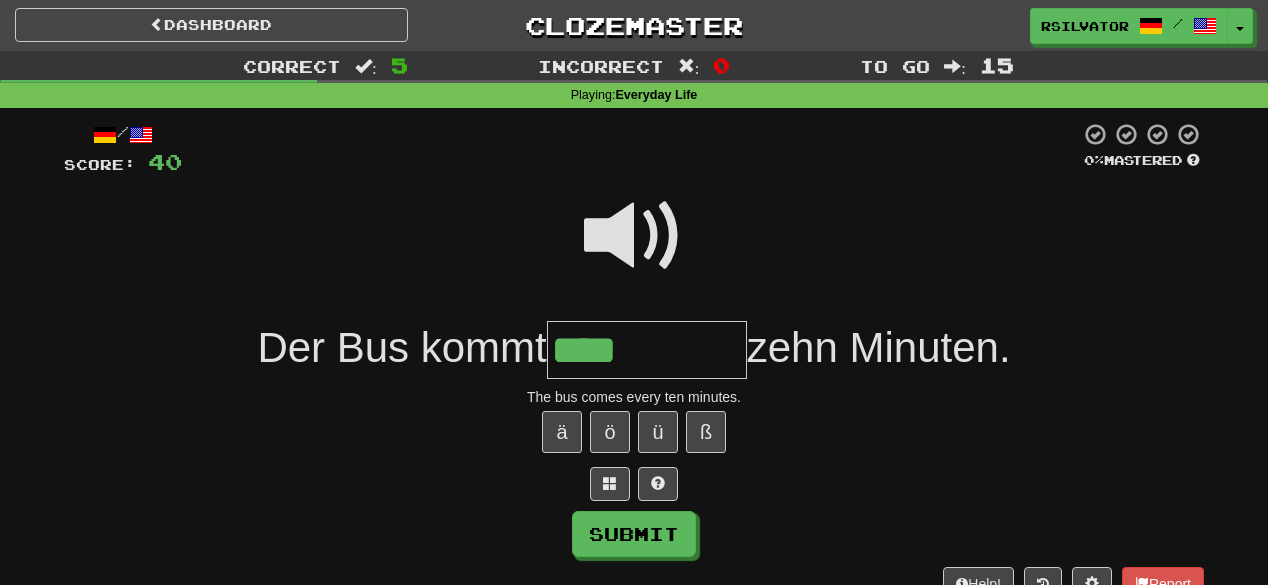 type on "****" 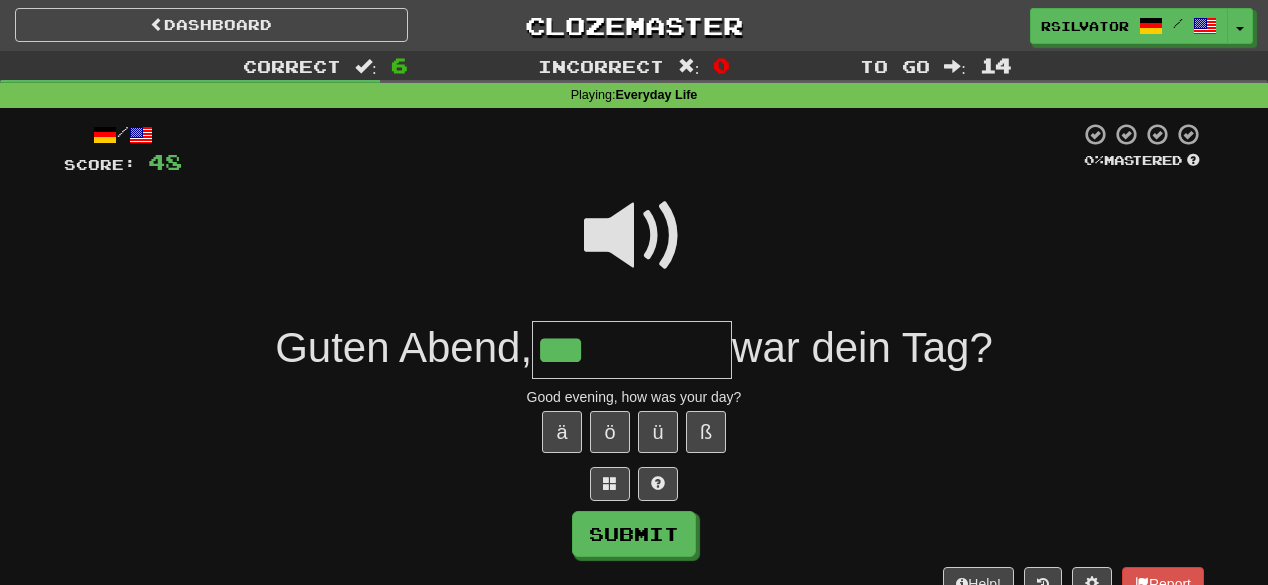 type on "***" 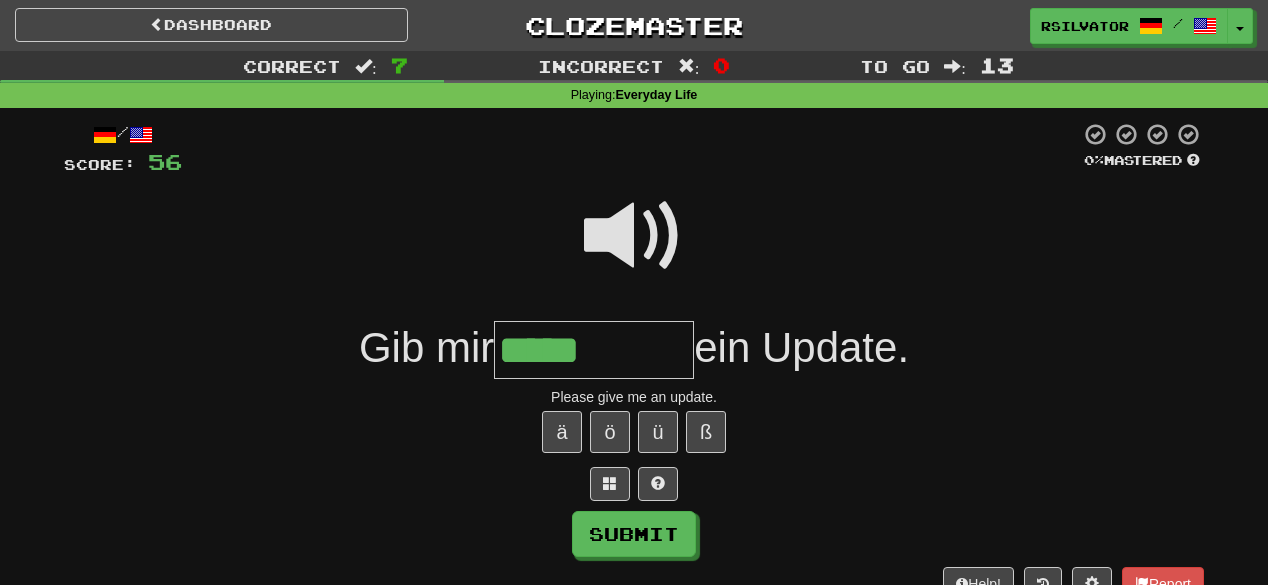 type on "*****" 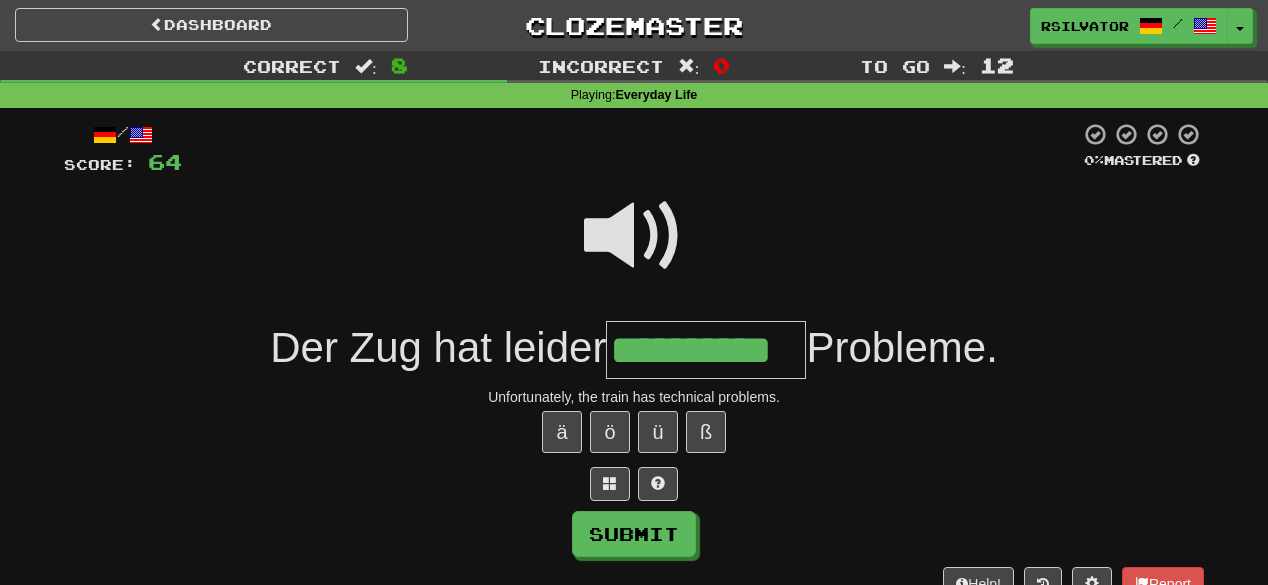 scroll, scrollTop: 0, scrollLeft: 8, axis: horizontal 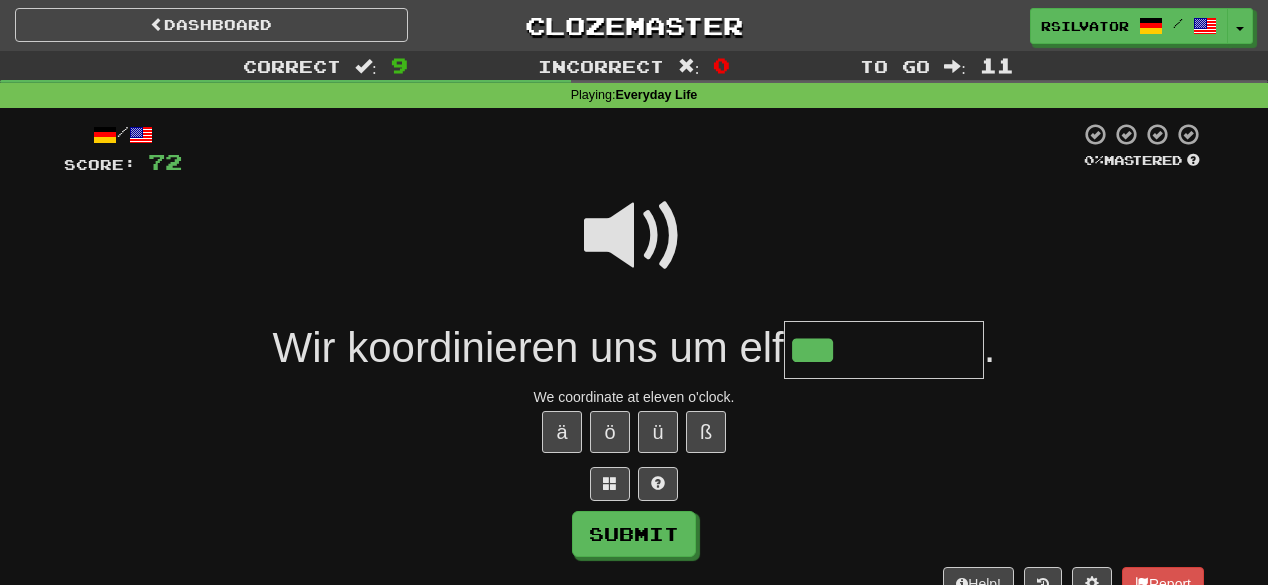 type on "***" 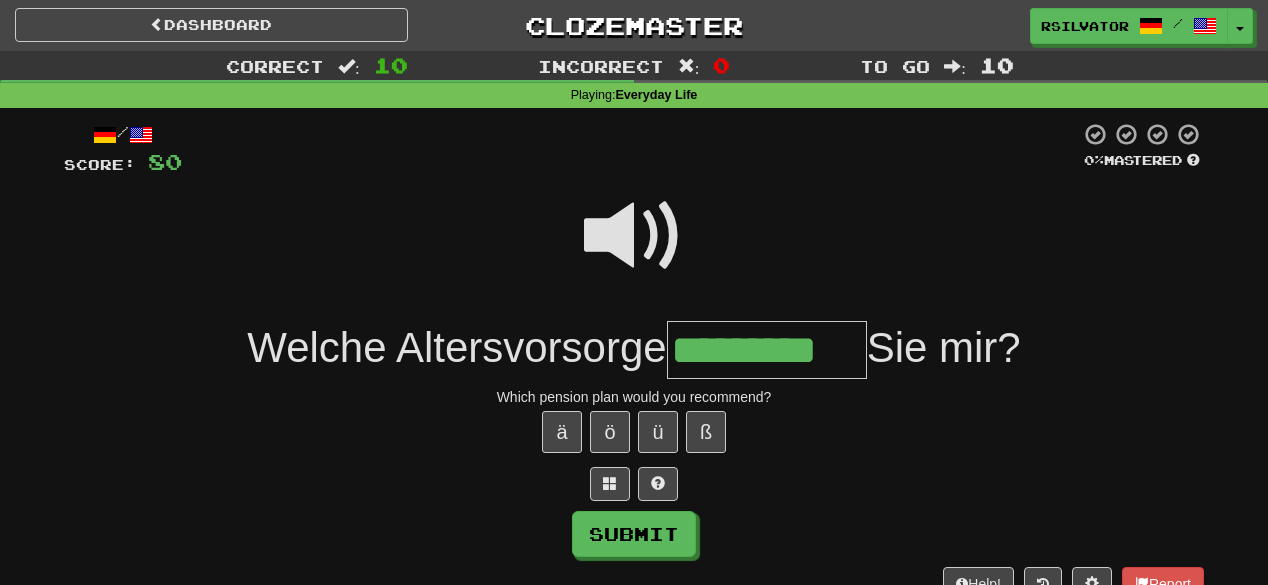 scroll, scrollTop: 0, scrollLeft: 3, axis: horizontal 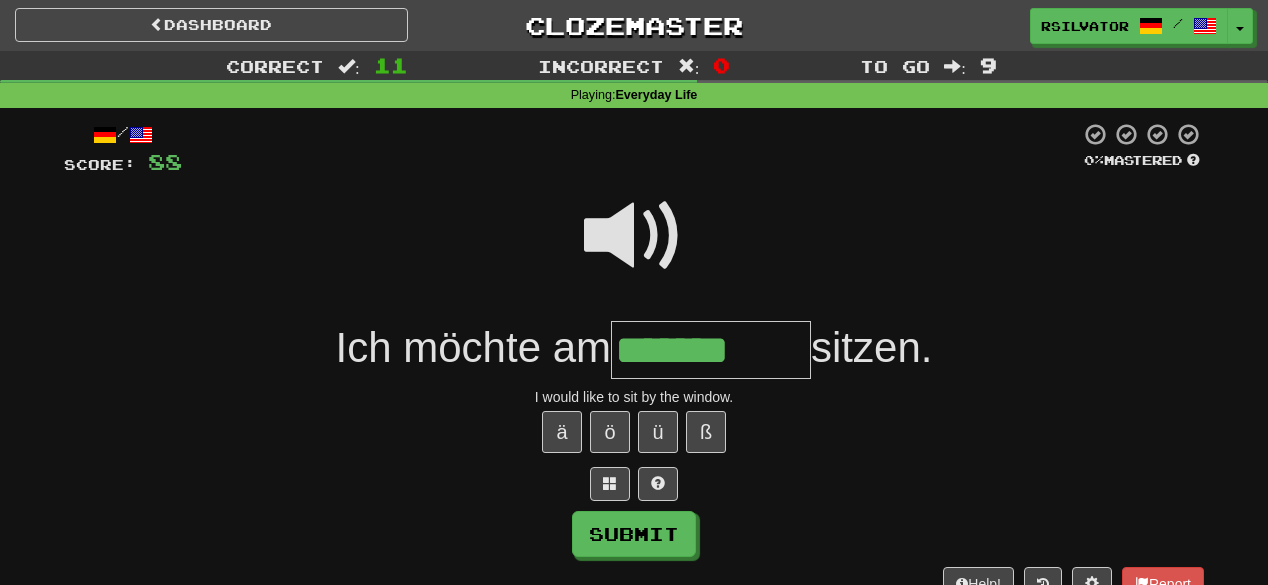 type on "*******" 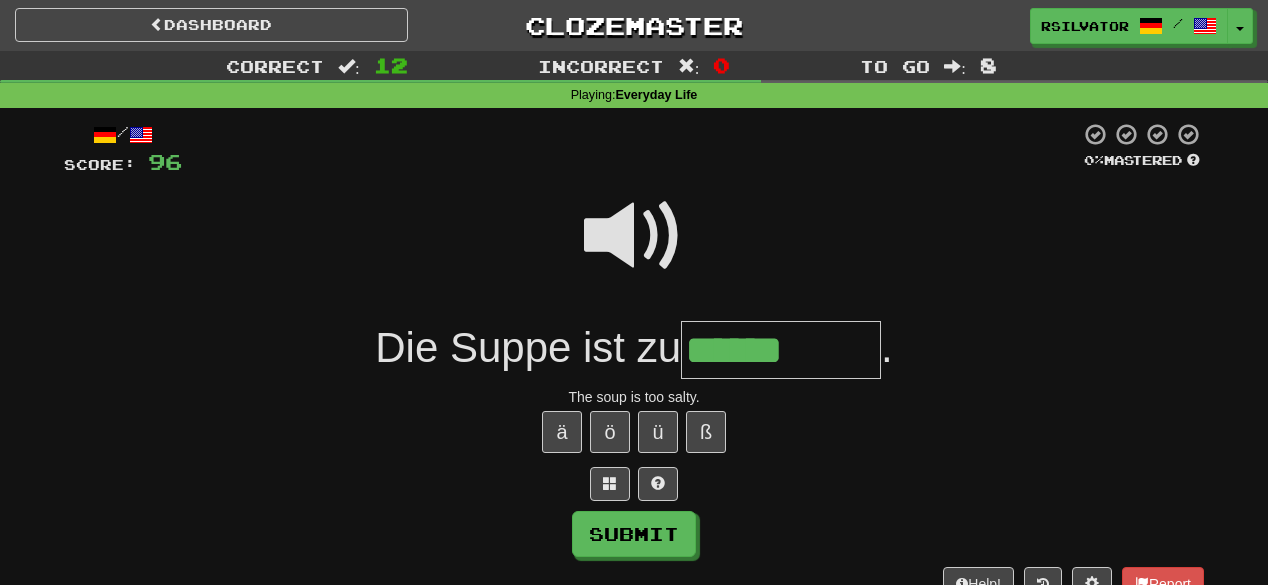 type on "******" 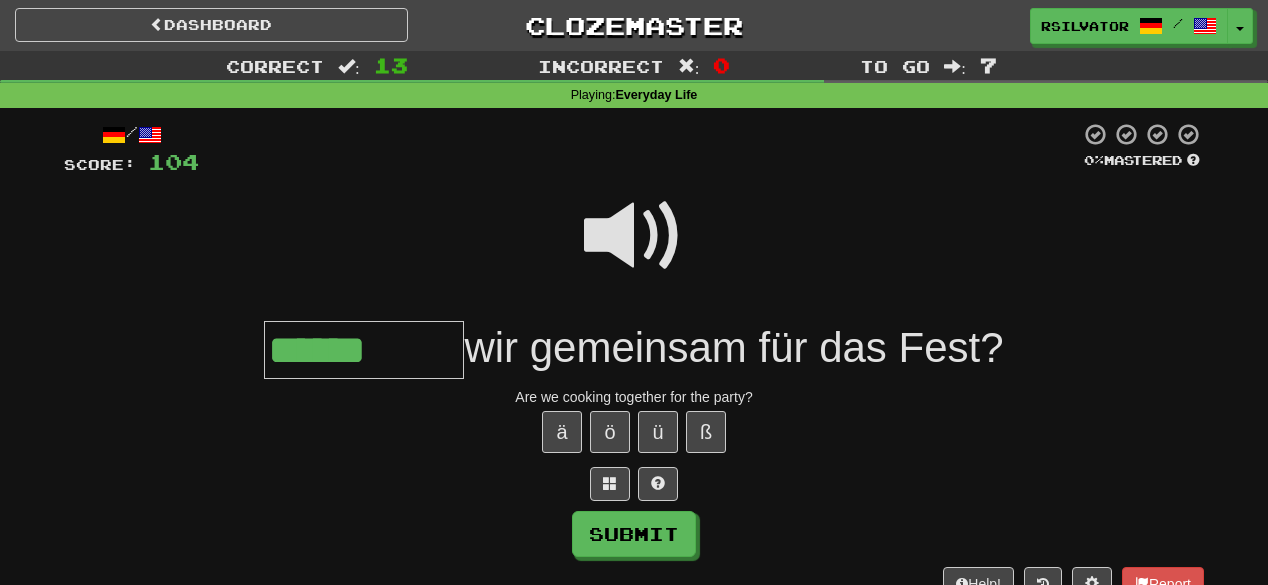 type on "******" 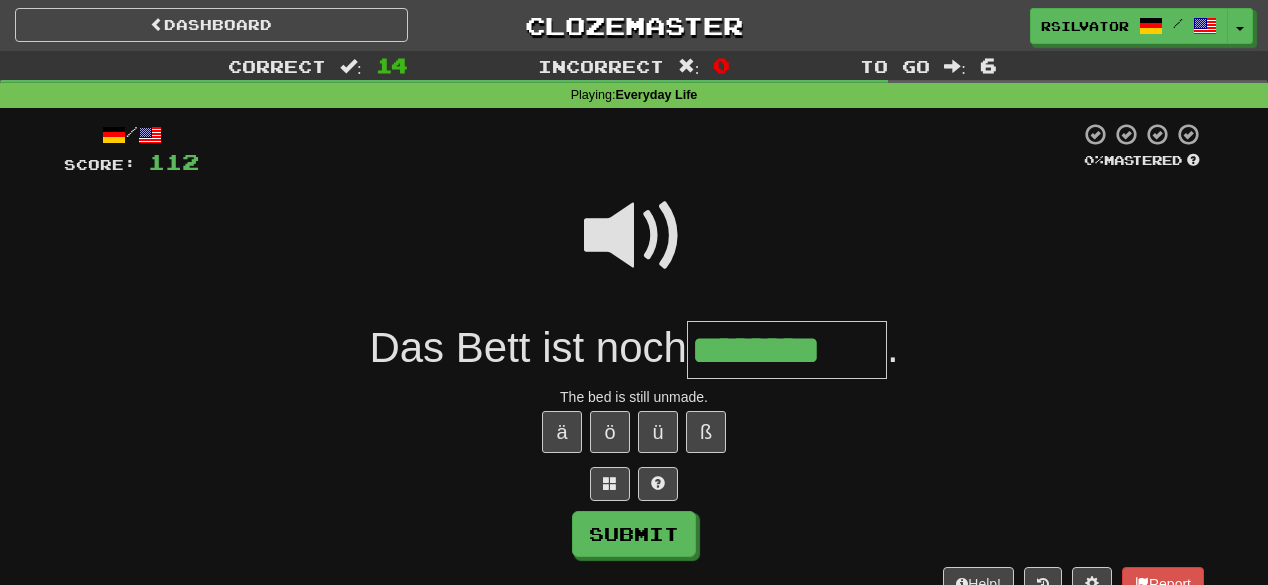 scroll, scrollTop: 0, scrollLeft: 15, axis: horizontal 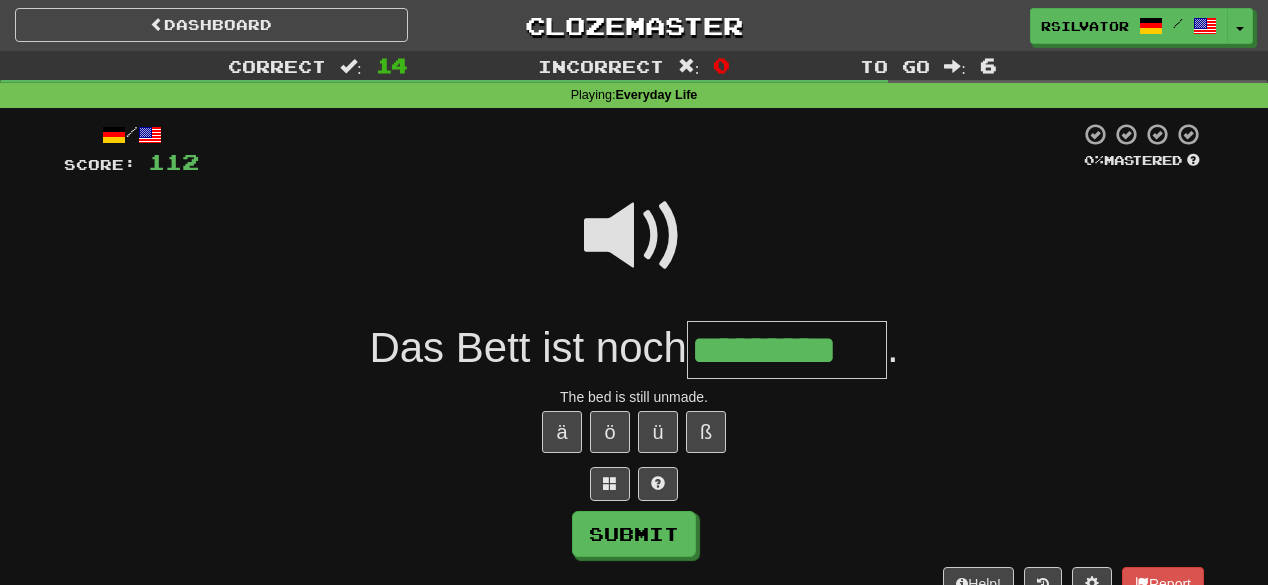 type on "*********" 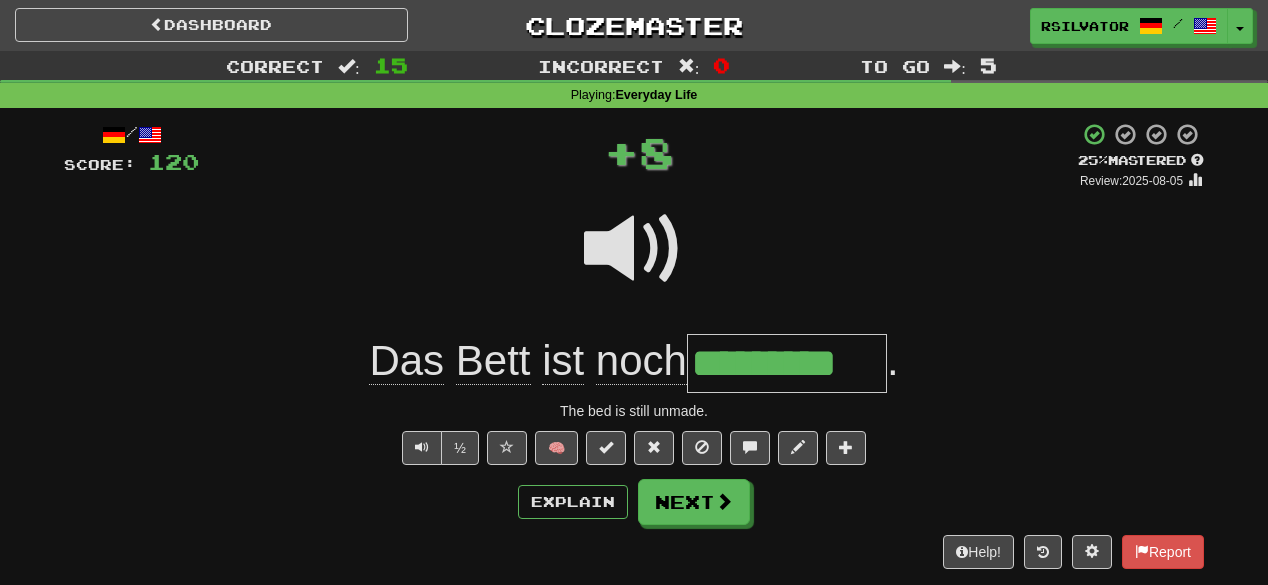 scroll, scrollTop: 0, scrollLeft: 0, axis: both 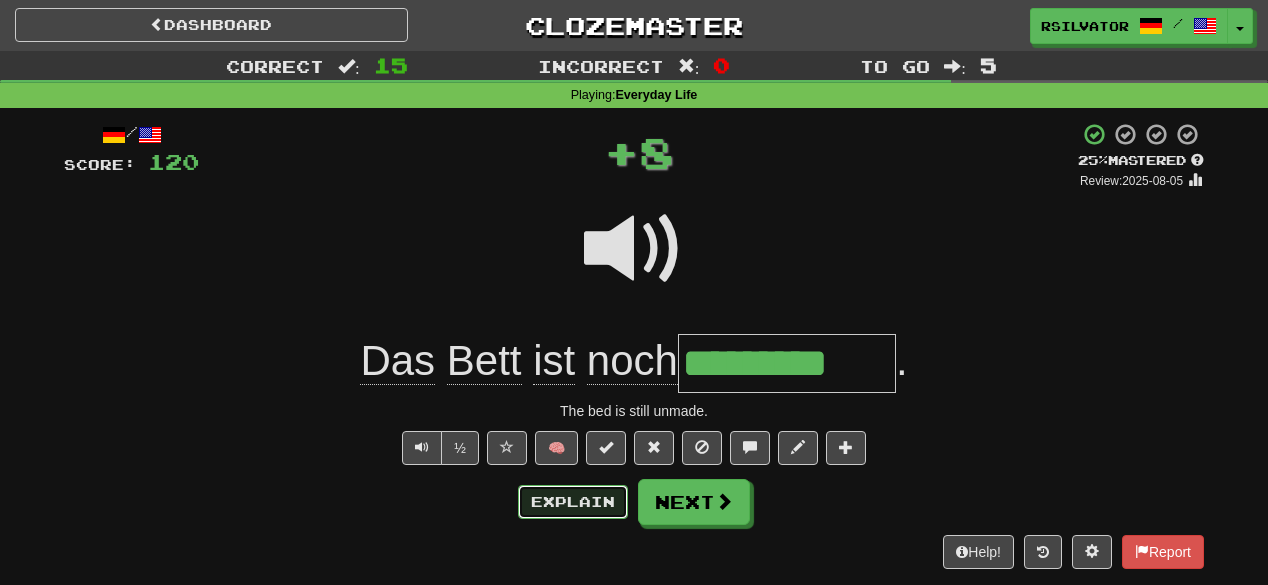 click on "Explain" at bounding box center (573, 502) 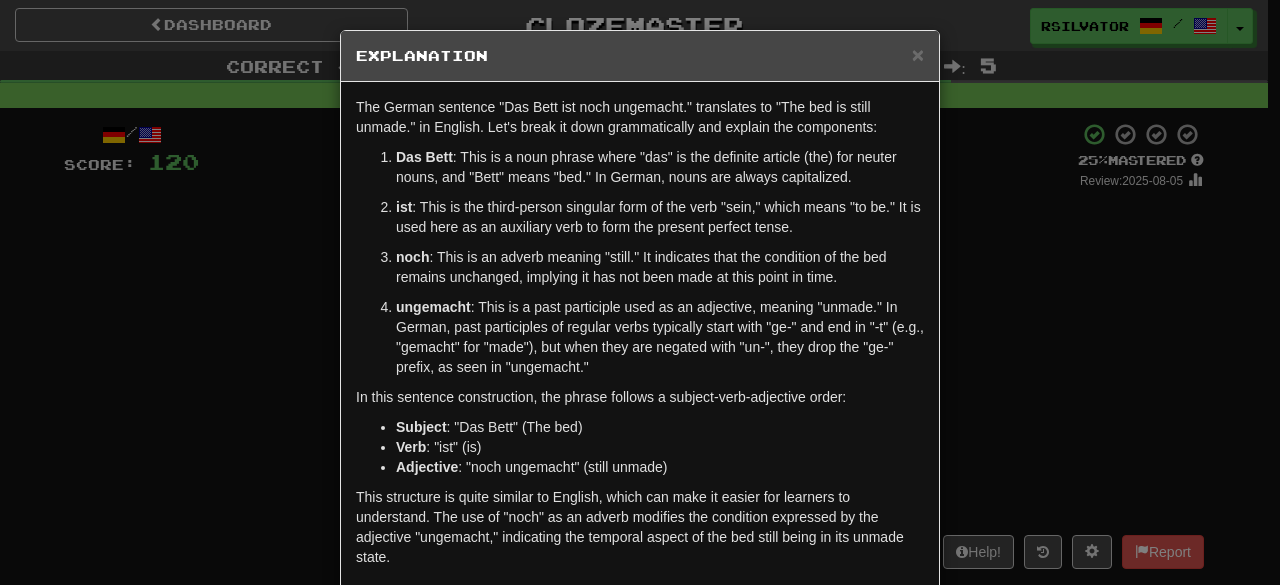 click on "× Explanation The German sentence "Das Bett ist noch ungemacht." translates to "The bed is still unmade." in English. Let's break it down grammatically and explain the components:
Das Bett : This is a noun phrase where "das" is the definite article (the) for neuter nouns, and "Bett" means "bed." In German, nouns are always capitalized.
ist : This is the third-person singular form of the verb "sein," which means "to be." It is used here as an auxiliary verb to form the present perfect tense.
noch : This is an adverb meaning "still." It indicates that the condition of the bed remains unchanged, implying it has not been made at this point in time.
ungemacht : This is a past participle used as an adjective, meaning "unmade." In German, past participles of regular verbs typically start with "ge-" and end in "-t" (e.g., "gemacht" for "made"), but when they are negated with "un-", they drop the "ge-" prefix, as seen in "ungemacht."
Subject : "Das Bett" (The bed)
Verb : "ist" (is)" at bounding box center [640, 292] 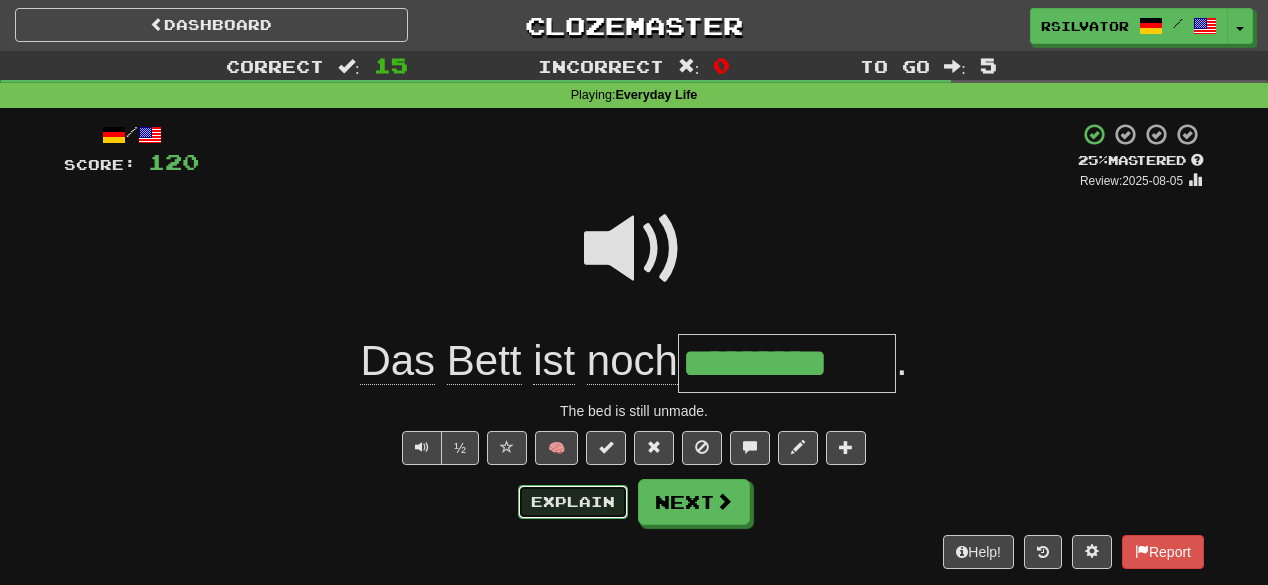 click on "Explain" at bounding box center (573, 502) 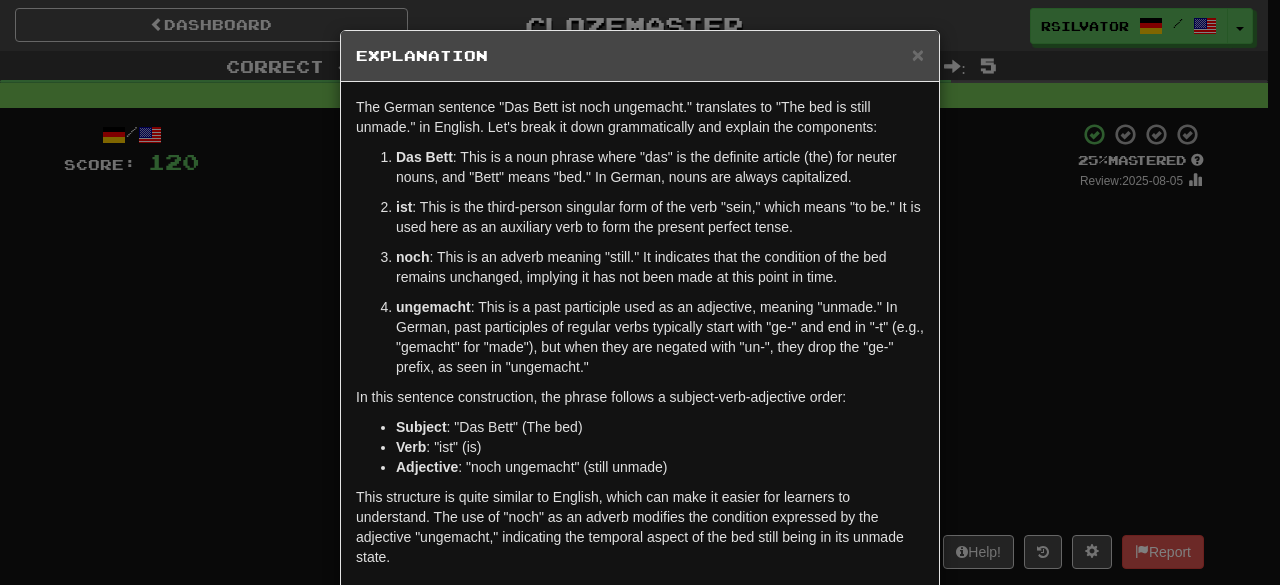 click on "× Explanation The German sentence "Das Bett ist noch ungemacht." translates to "The bed is still unmade." in English. Let's break it down grammatically and explain the components:
Das Bett : This is a noun phrase where "das" is the definite article (the) for neuter nouns, and "Bett" means "bed." In German, nouns are always capitalized.
ist : This is the third-person singular form of the verb "sein," which means "to be." It is used here as an auxiliary verb to form the present perfect tense.
noch : This is an adverb meaning "still." It indicates that the condition of the bed remains unchanged, implying it has not been made at this point in time.
ungemacht : This is a past participle used as an adjective, meaning "unmade." In German, past participles of regular verbs typically start with "ge-" and end in "-t" (e.g., "gemacht" for "made"), but when they are negated with "un-", they drop the "ge-" prefix, as seen in "ungemacht."
Subject : "Das Bett" (The bed)
Verb : "ist" (is)" at bounding box center [640, 292] 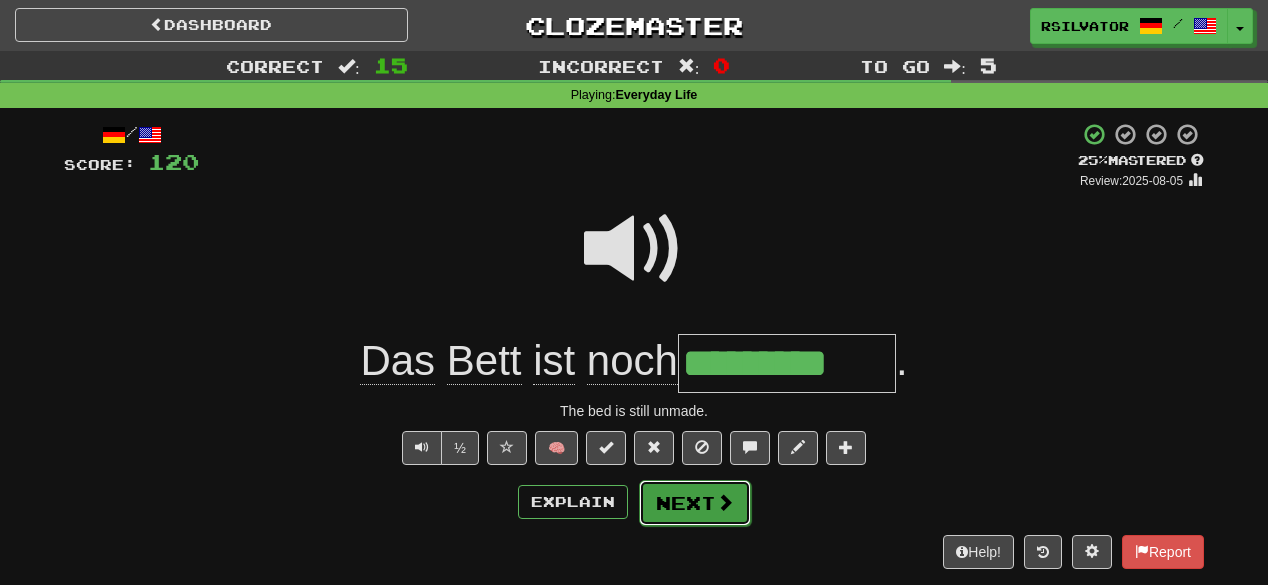 click at bounding box center [725, 502] 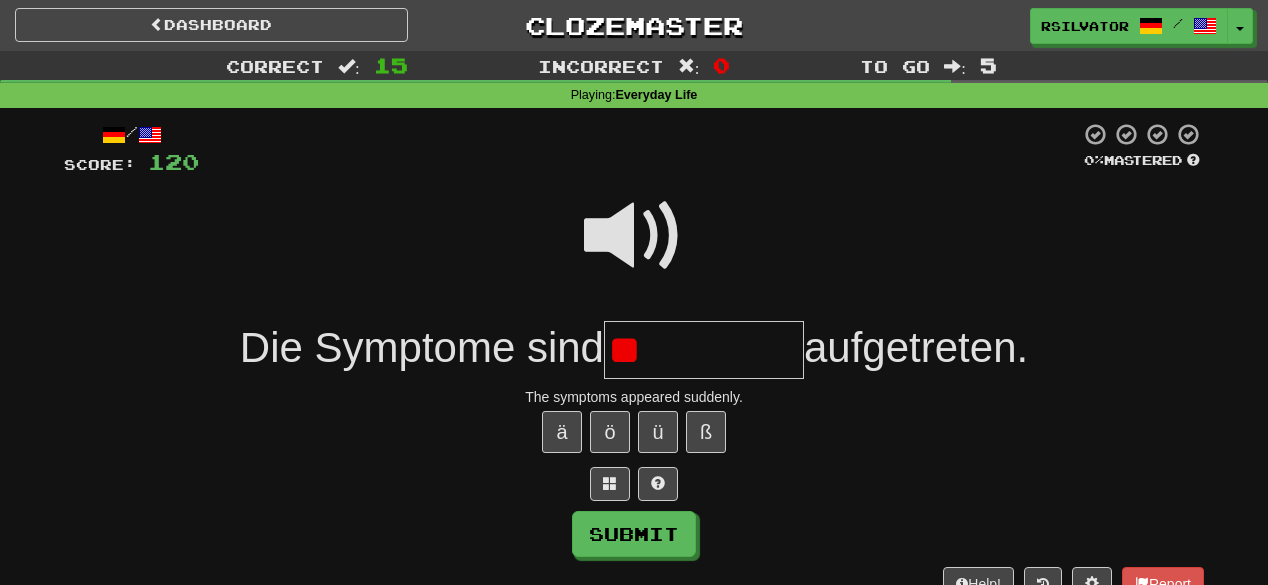 type on "*" 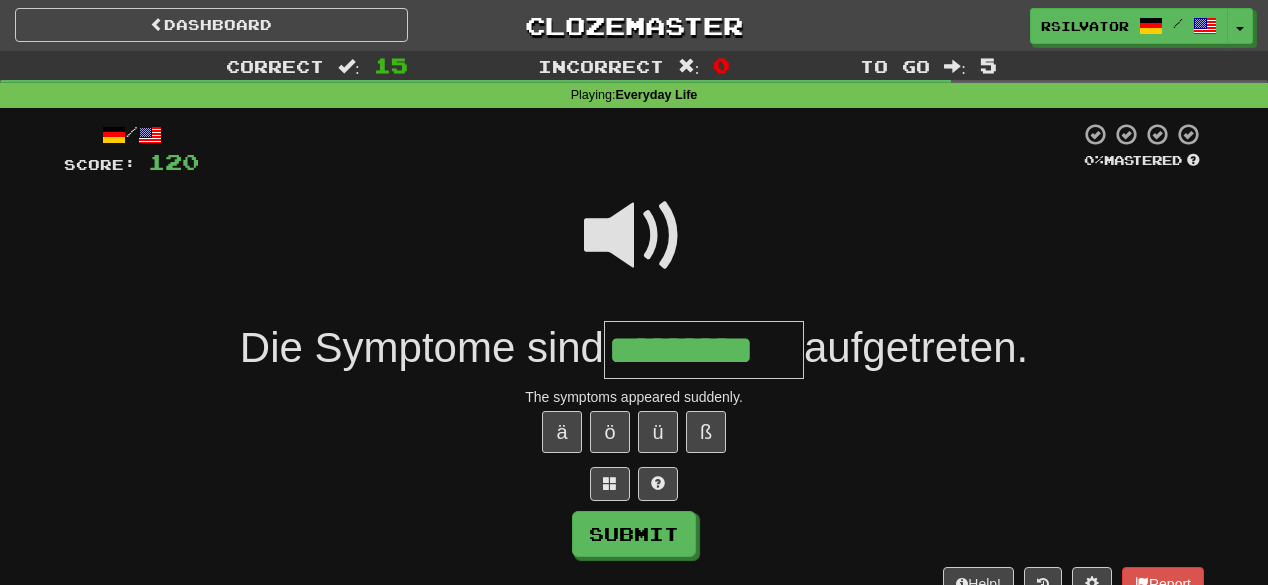 type on "*********" 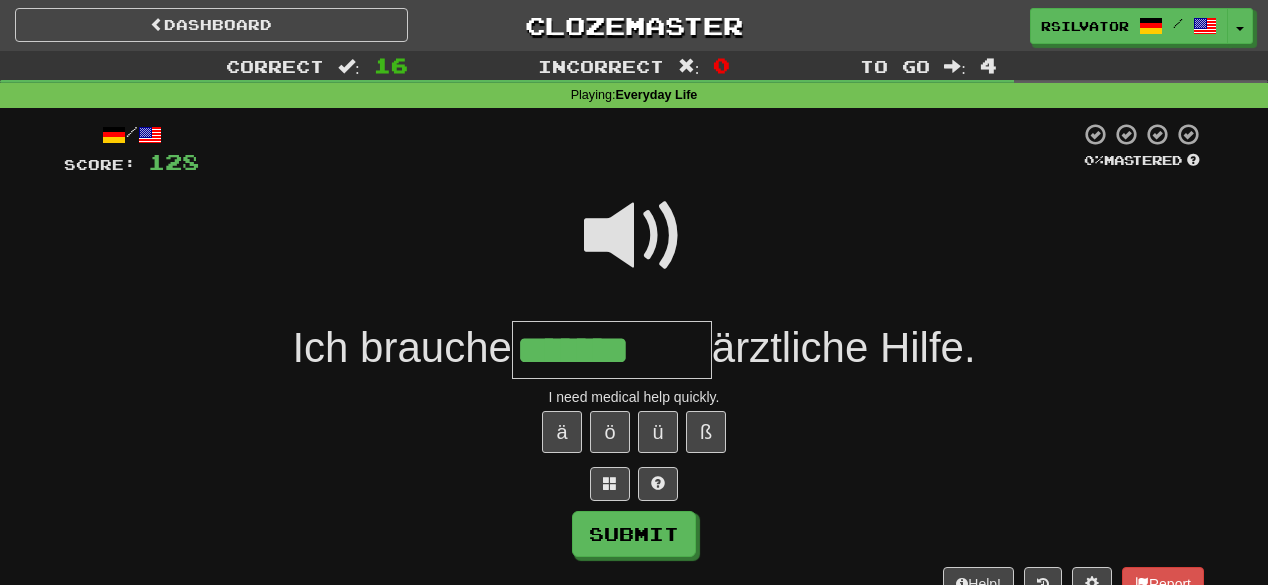type on "*******" 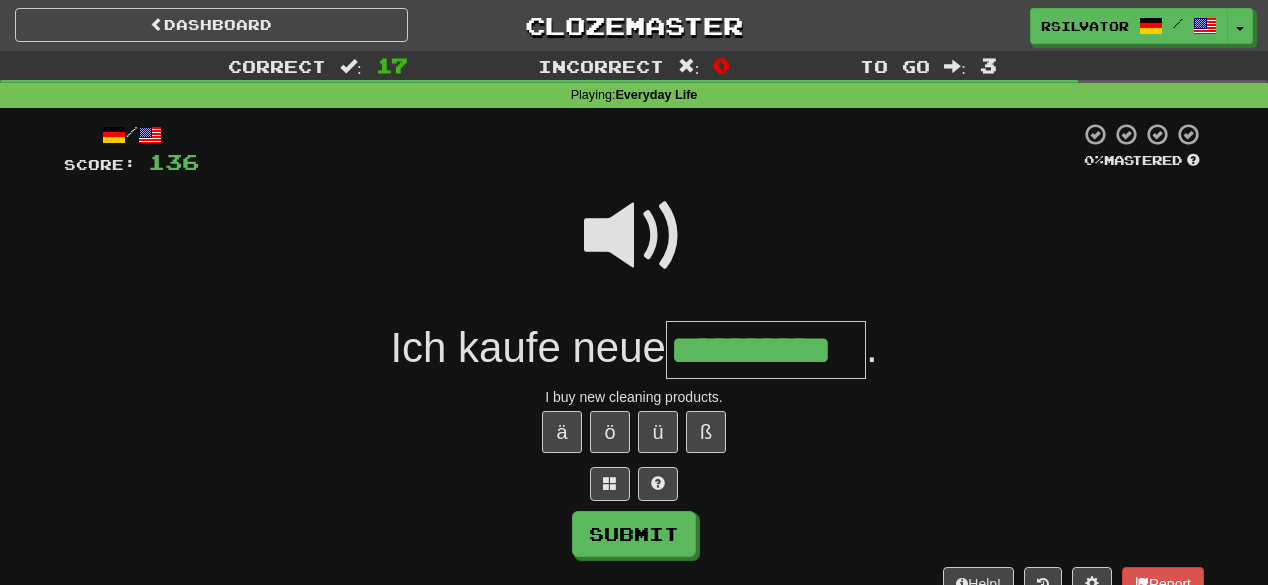 type on "**********" 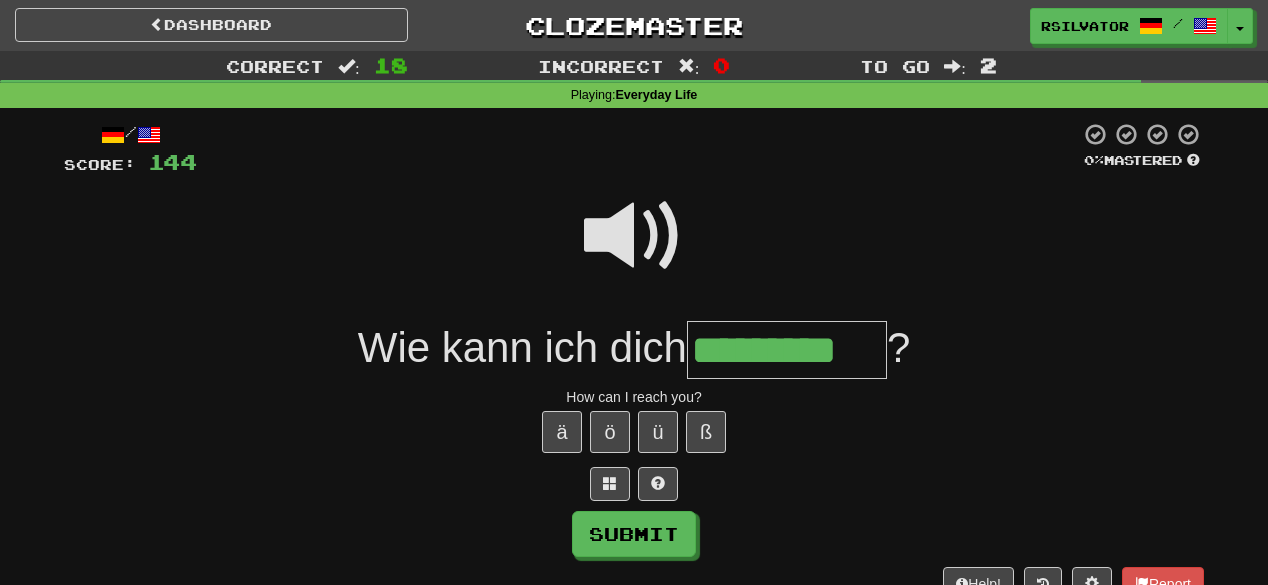 type on "*********" 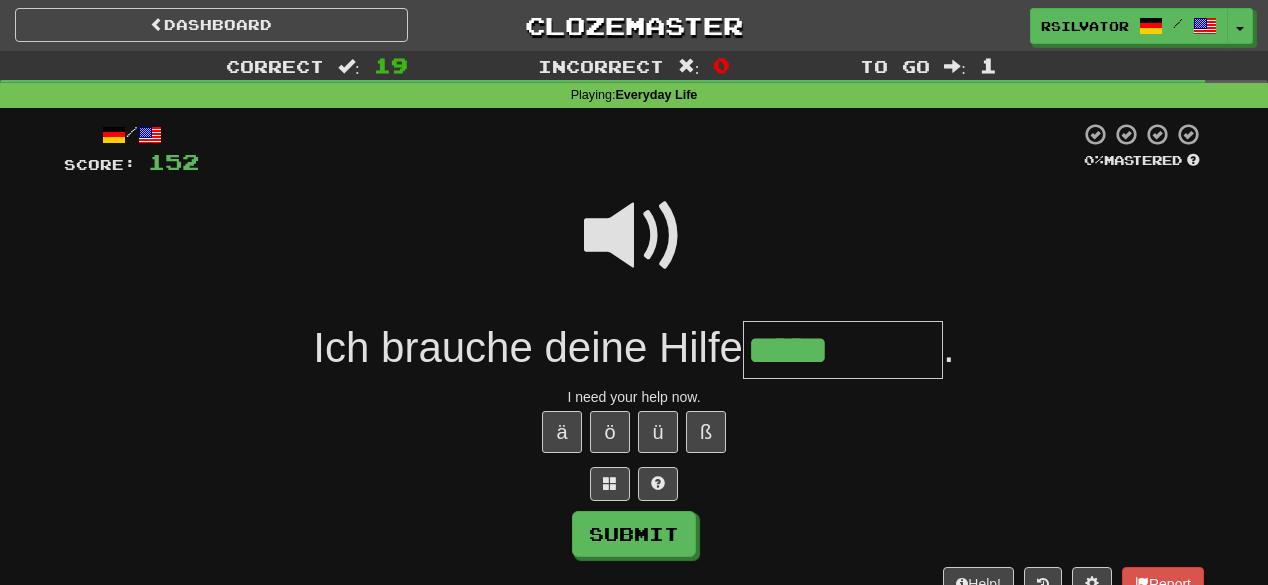 type on "*****" 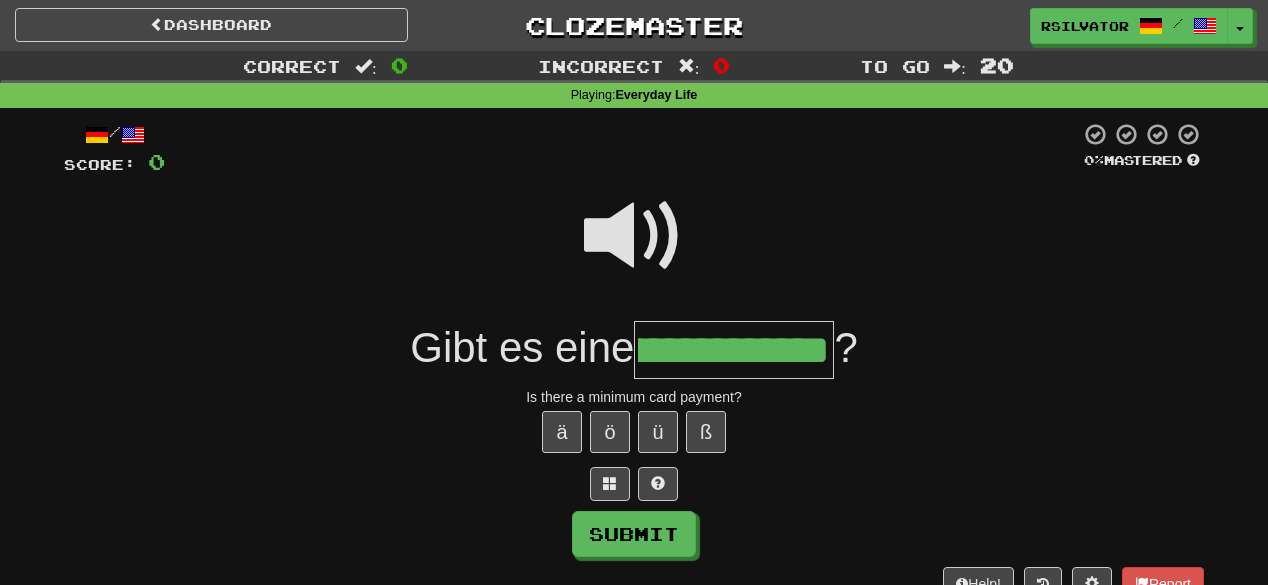 scroll, scrollTop: 0, scrollLeft: 218, axis: horizontal 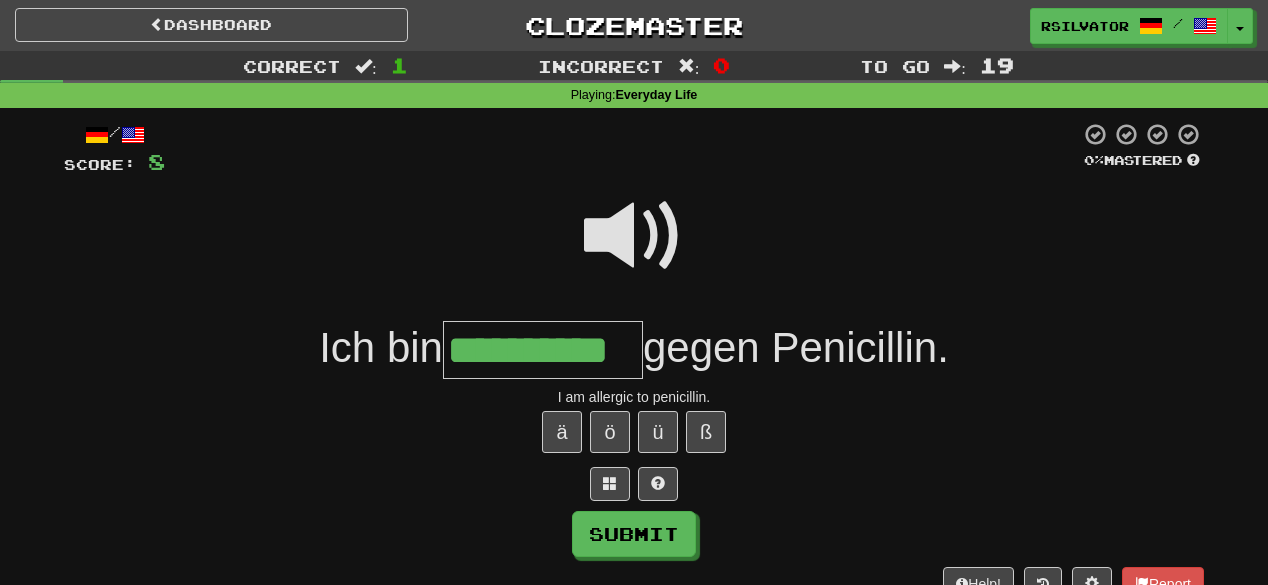 type on "**********" 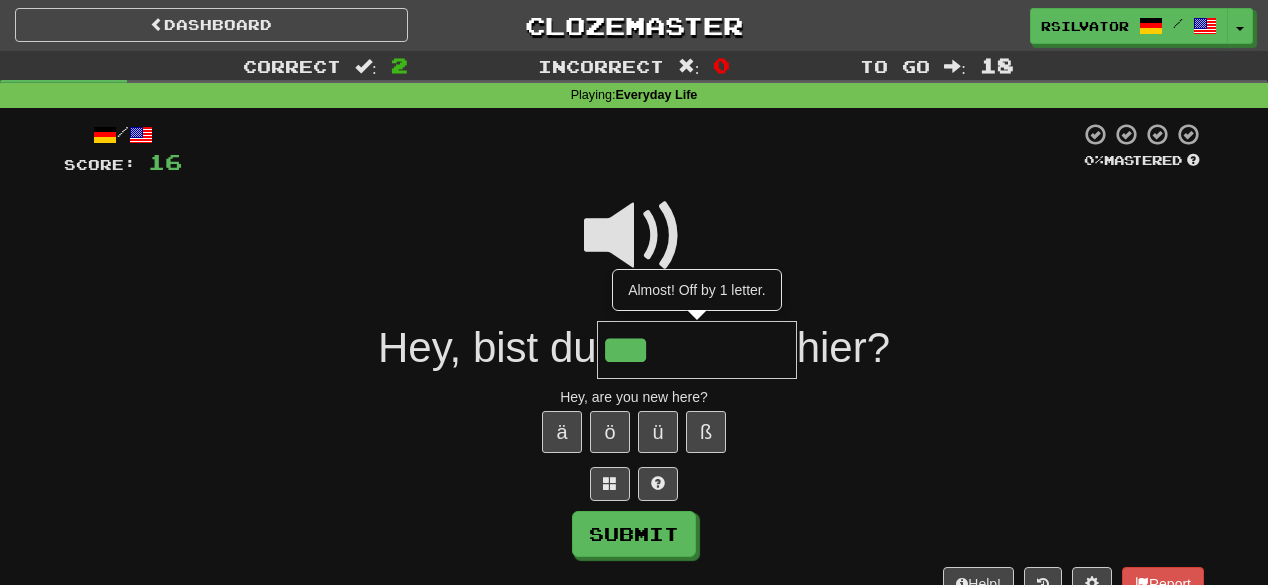 type on "***" 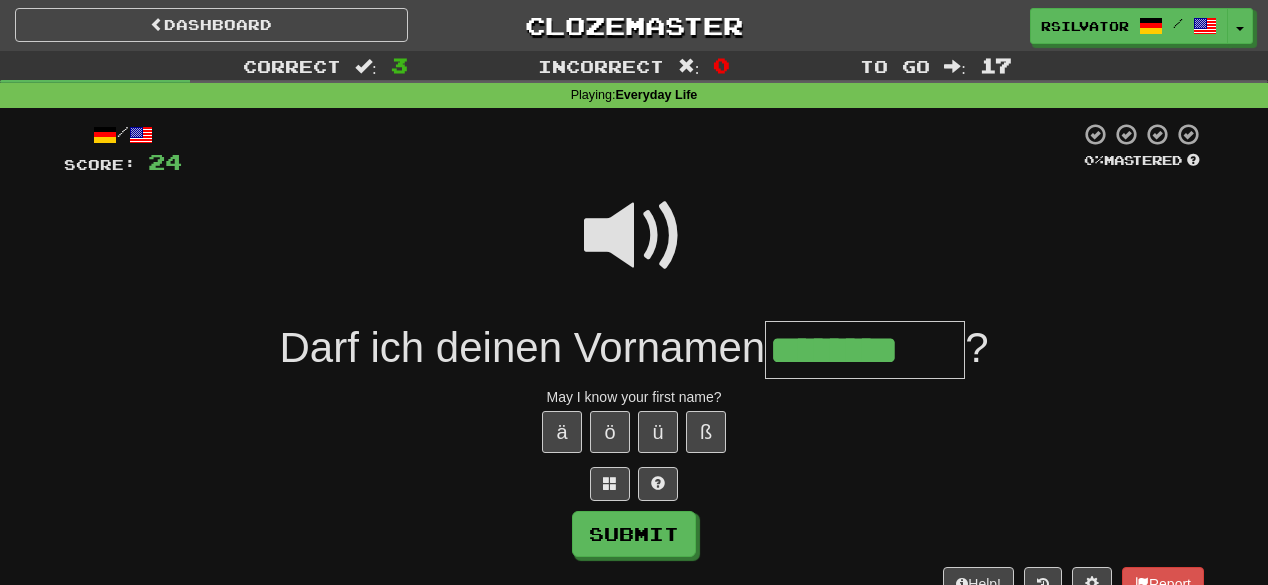 type on "********" 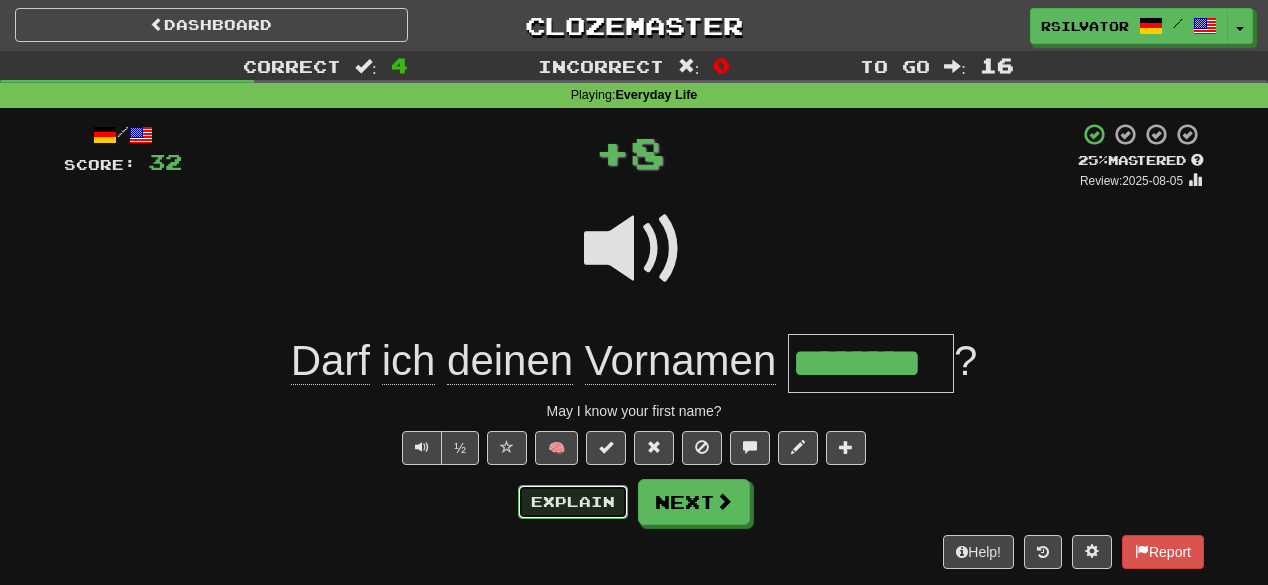 click on "Explain" at bounding box center [573, 502] 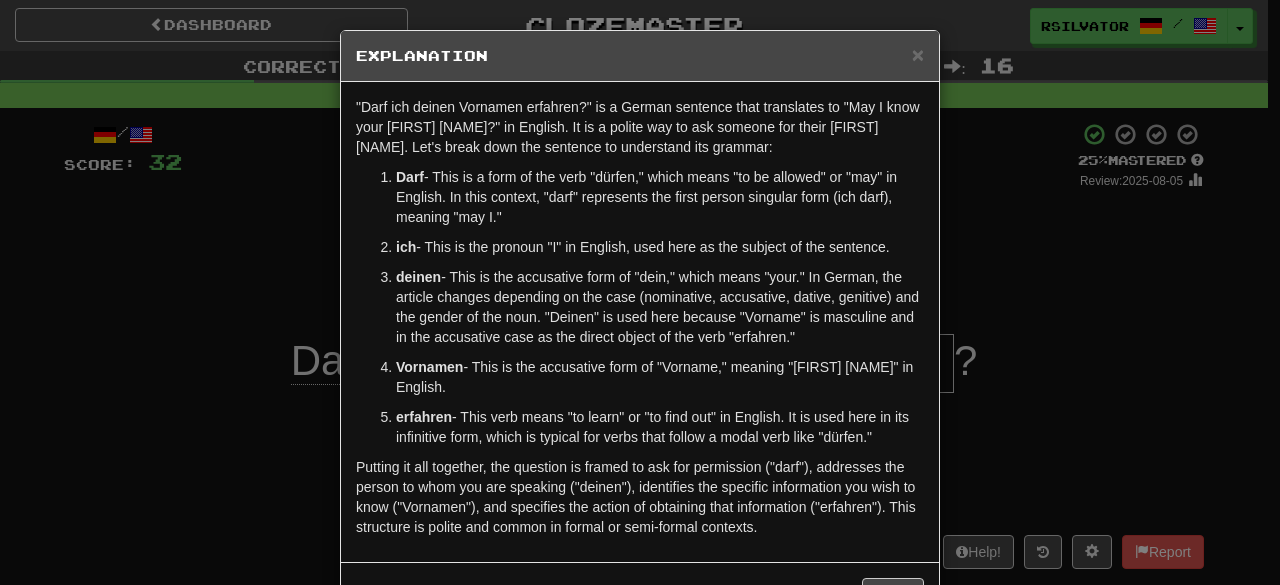 click on "× Explanation "Darf ich deinen Vornamen erfahren?" is a German sentence that translates to "May I know your first name?" in English. It is a polite way to ask someone for their first name. Let's break down the sentence to understand its grammar:
Darf  - This is a form of the verb "dürfen," which means "to be allowed" or "may" in English. In this context, "darf" represents the first person singular form (ich darf), meaning "may I."
ich  - This is the pronoun "I" in English, used here as the subject of the sentence.
deinen  - This is the accusative form of "dein," which means "your." In German, the article changes depending on the case (nominative, accusative, dative, genitive) and the gender of the noun. "Deinen" is used here because "Vorname" is masculine and in the accusative case as the direct object of the verb "erfahren."
Vornamen  - This is the accusative form of "Vorname," meaning "first name" in English.
erfahren
In beta. Generated by ChatGPT. Like it? Hate it?  !" at bounding box center [640, 292] 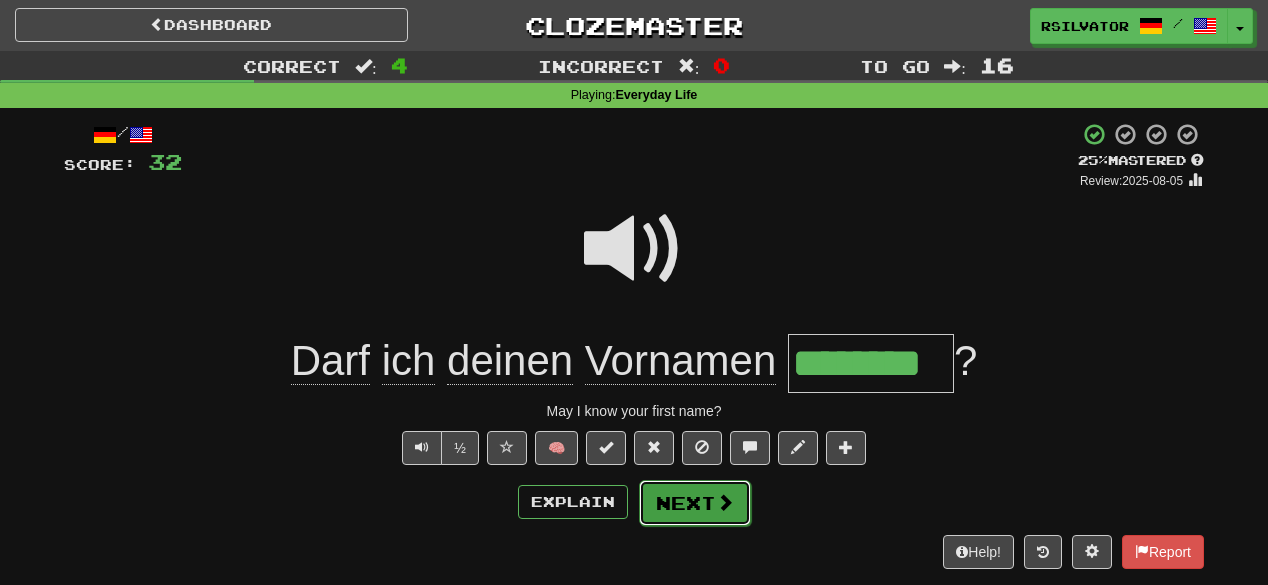 click on "Next" at bounding box center [695, 503] 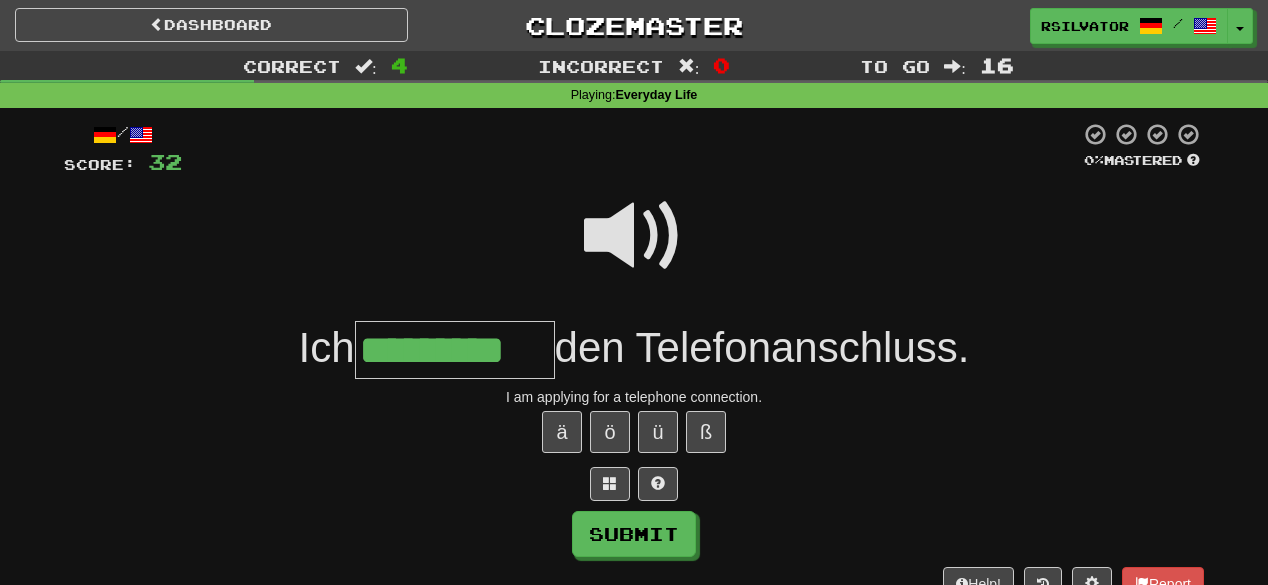 type on "*********" 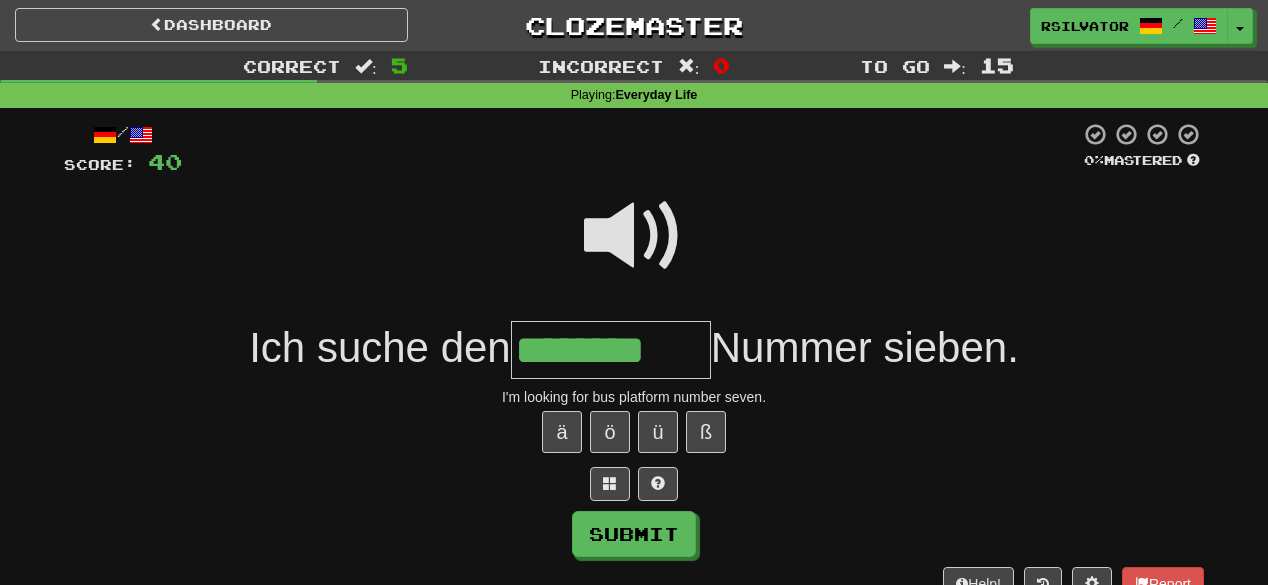 type on "********" 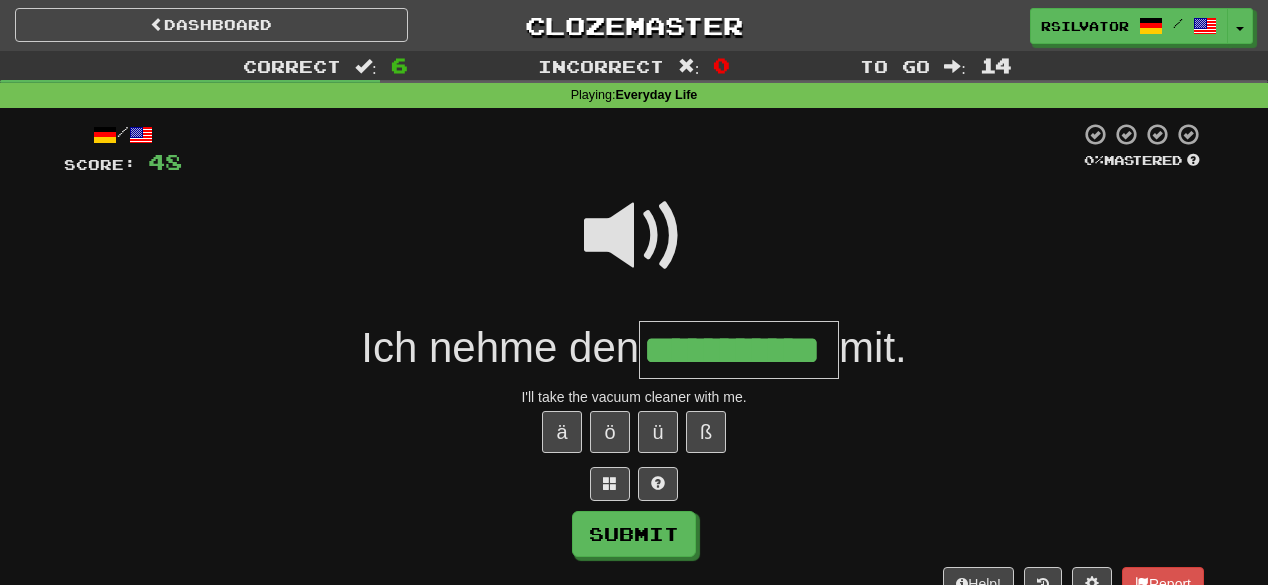 scroll, scrollTop: 0, scrollLeft: 45, axis: horizontal 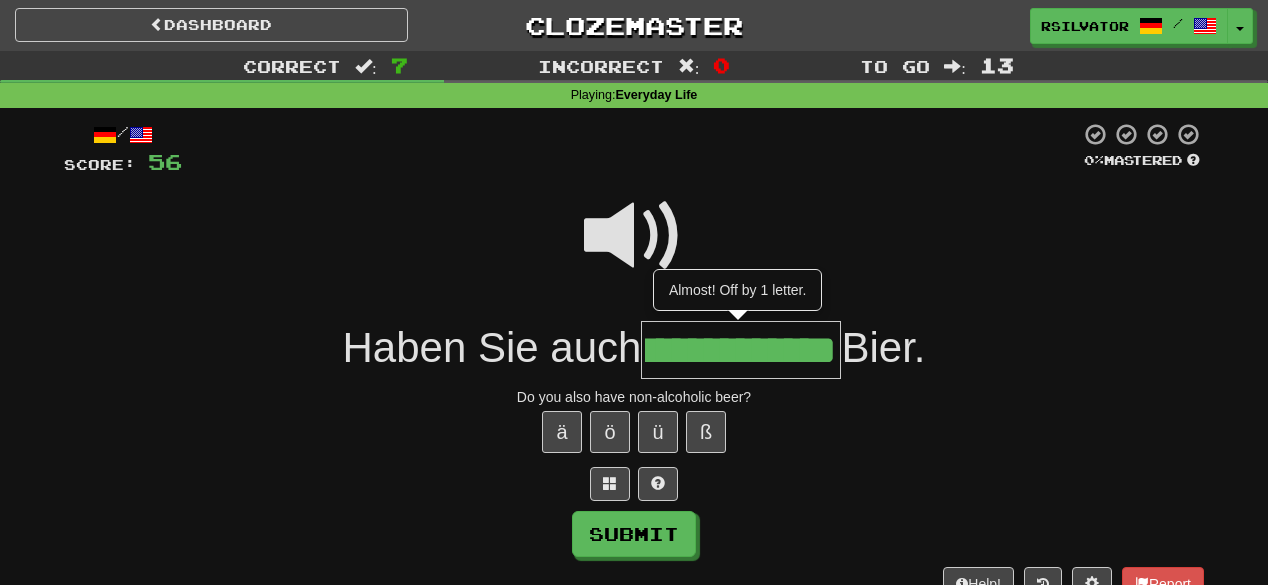 type on "**********" 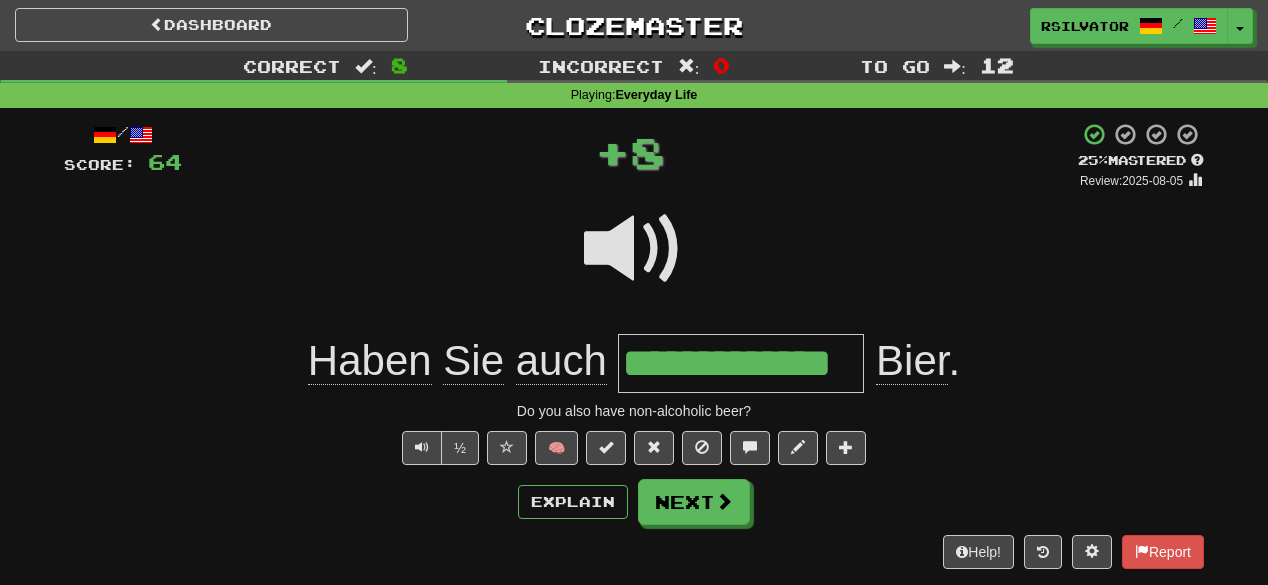 scroll, scrollTop: 0, scrollLeft: 0, axis: both 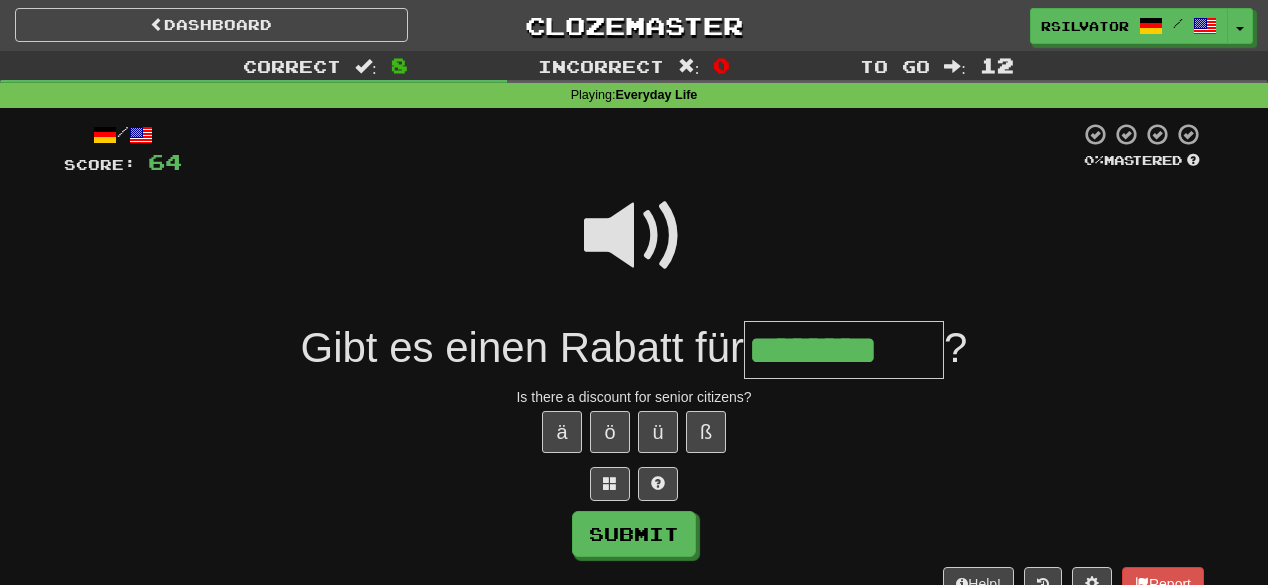 type on "********" 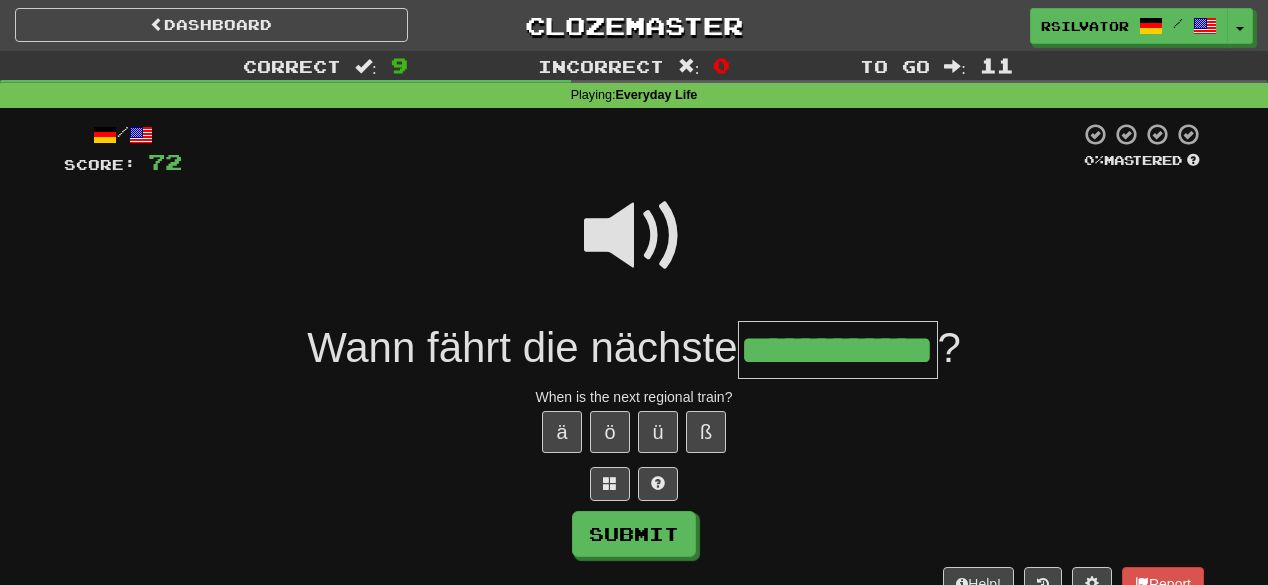 scroll, scrollTop: 0, scrollLeft: 66, axis: horizontal 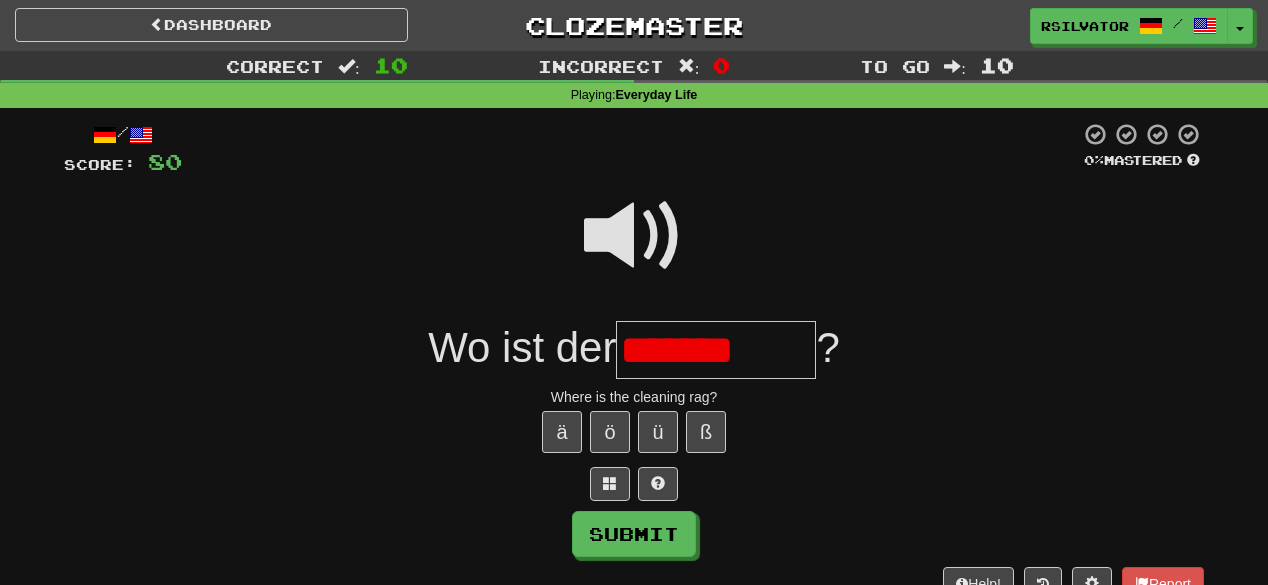 type on "**********" 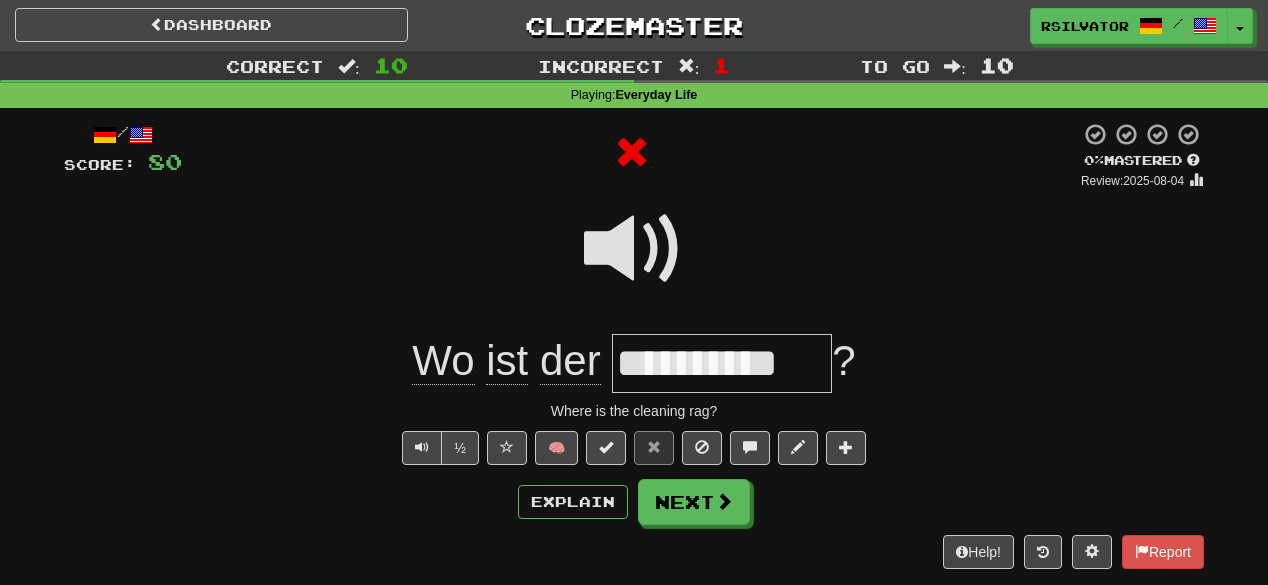 click on "**********" at bounding box center (722, 363) 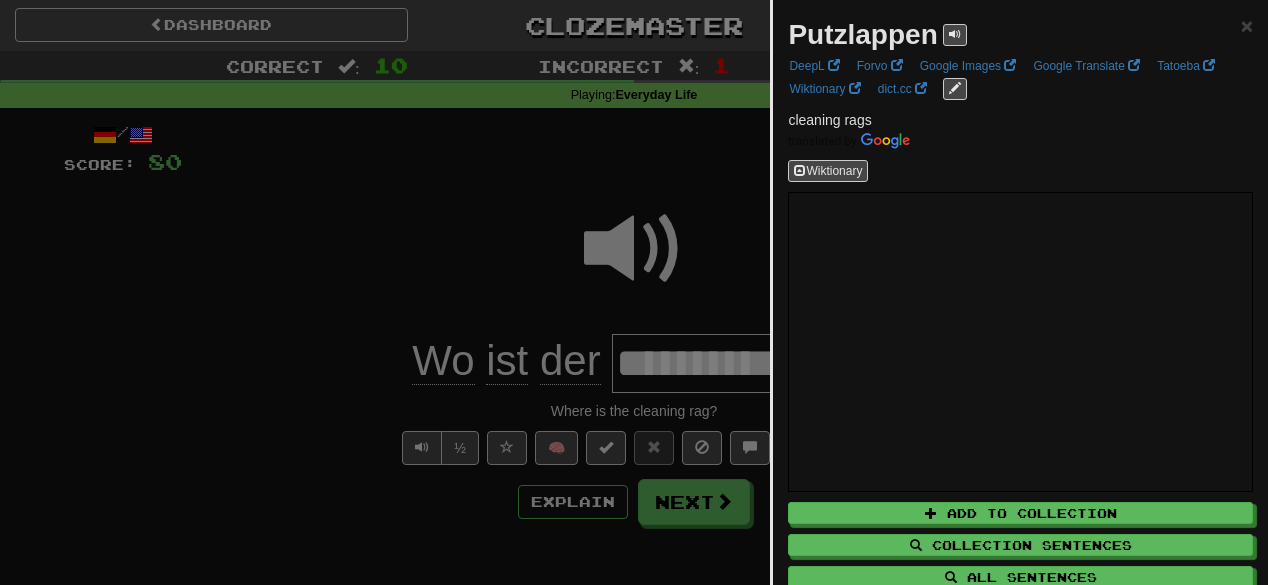 click at bounding box center [634, 292] 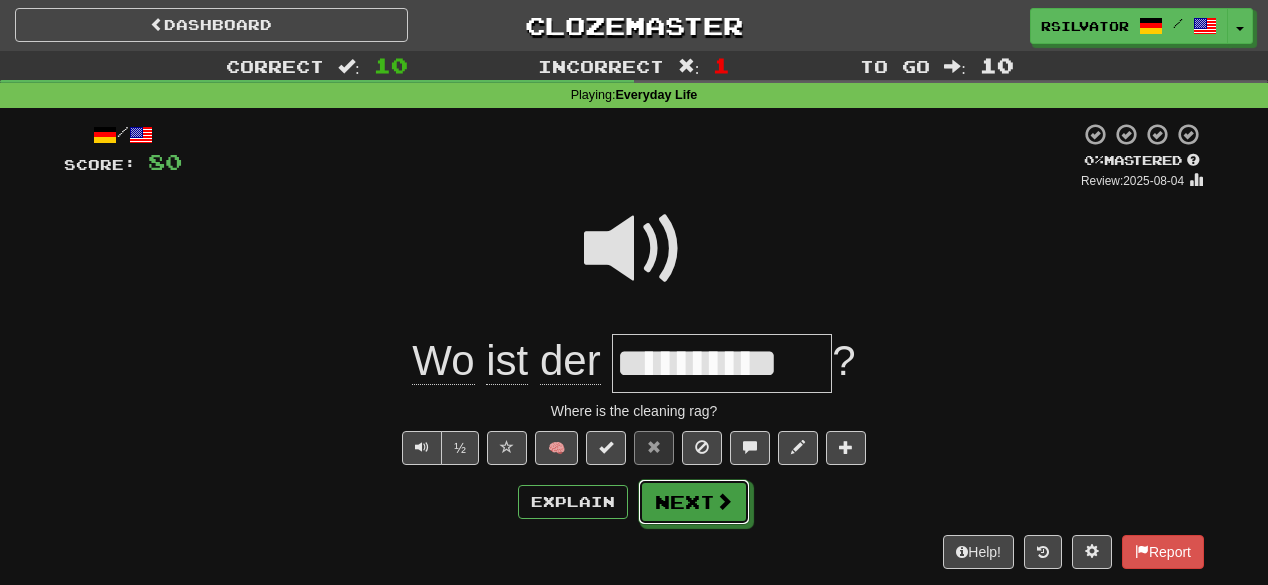 click on "Next" at bounding box center (694, 502) 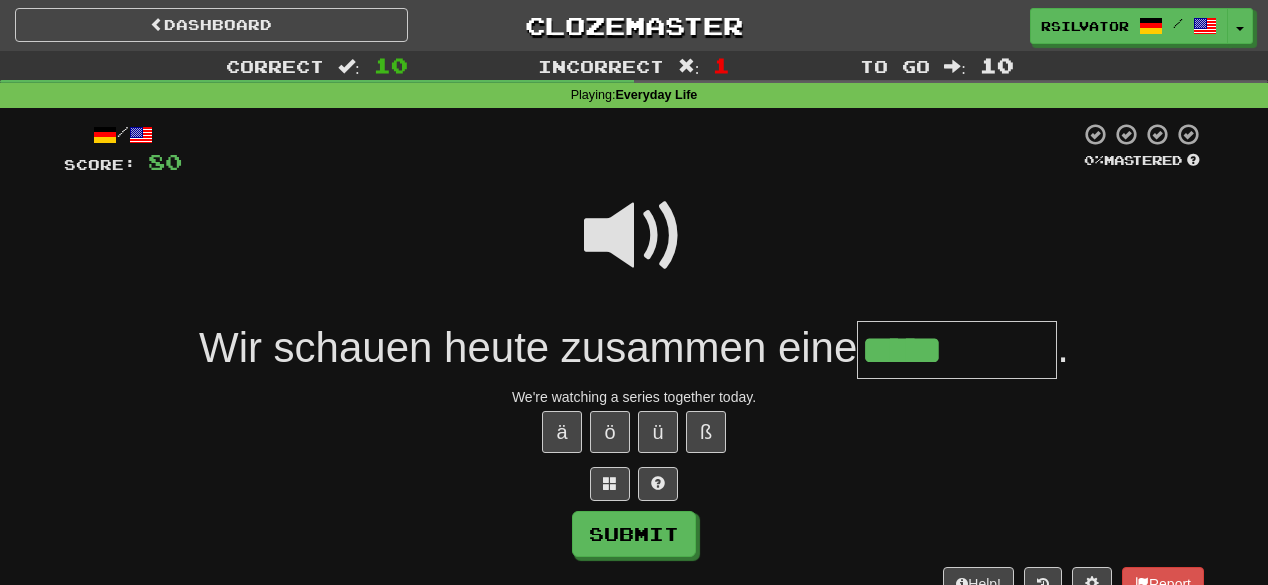 type on "*****" 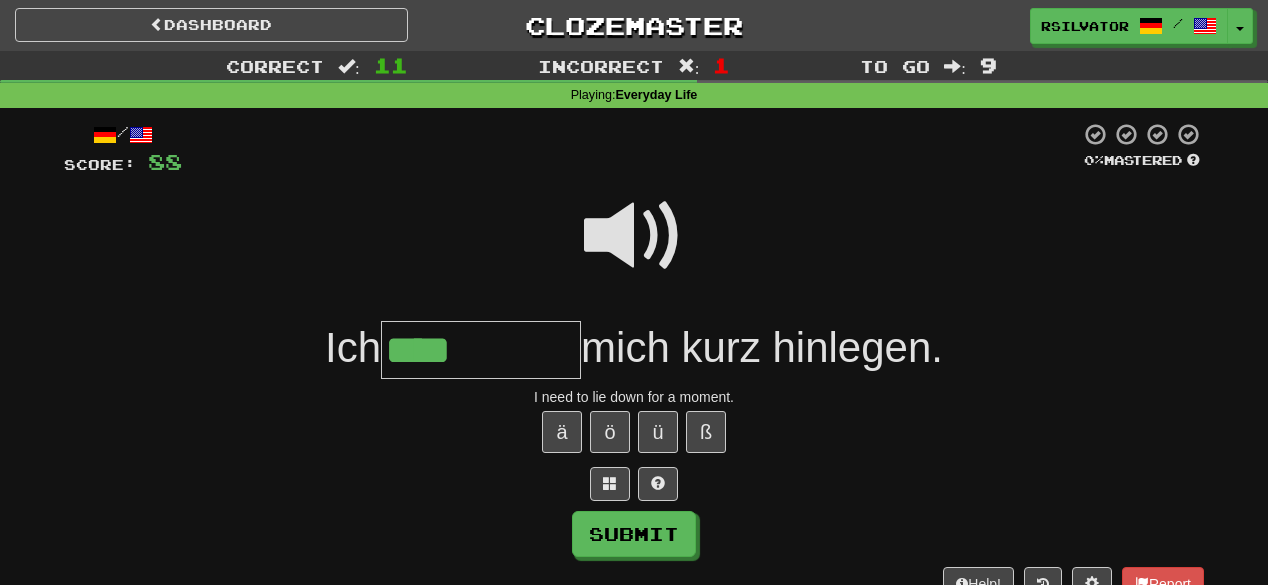 type on "****" 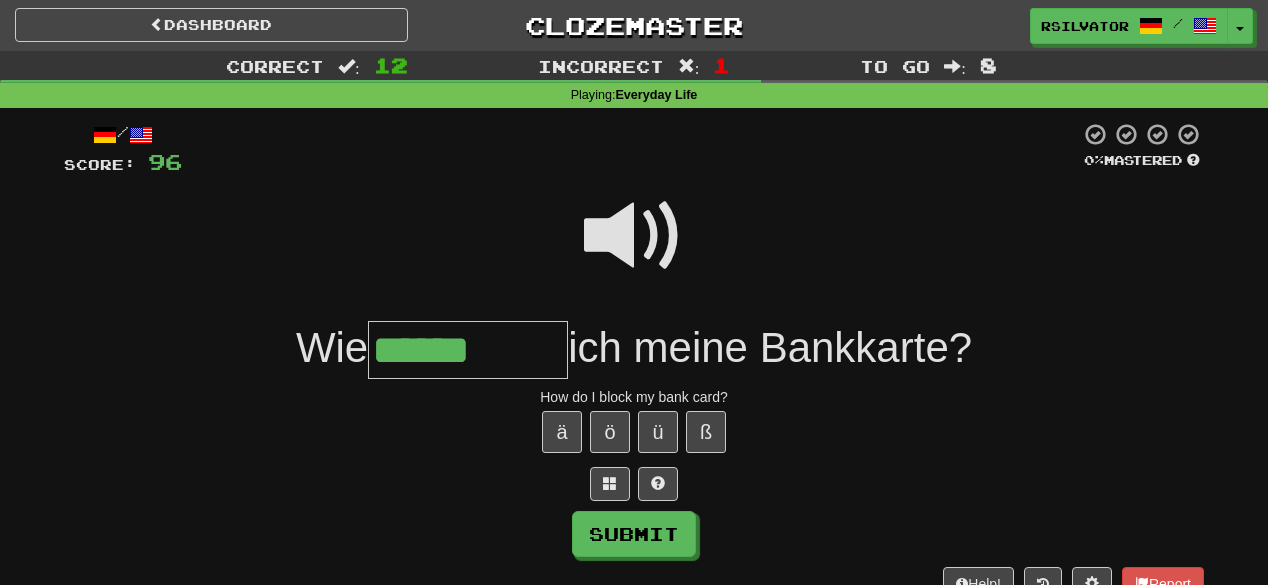 type on "******" 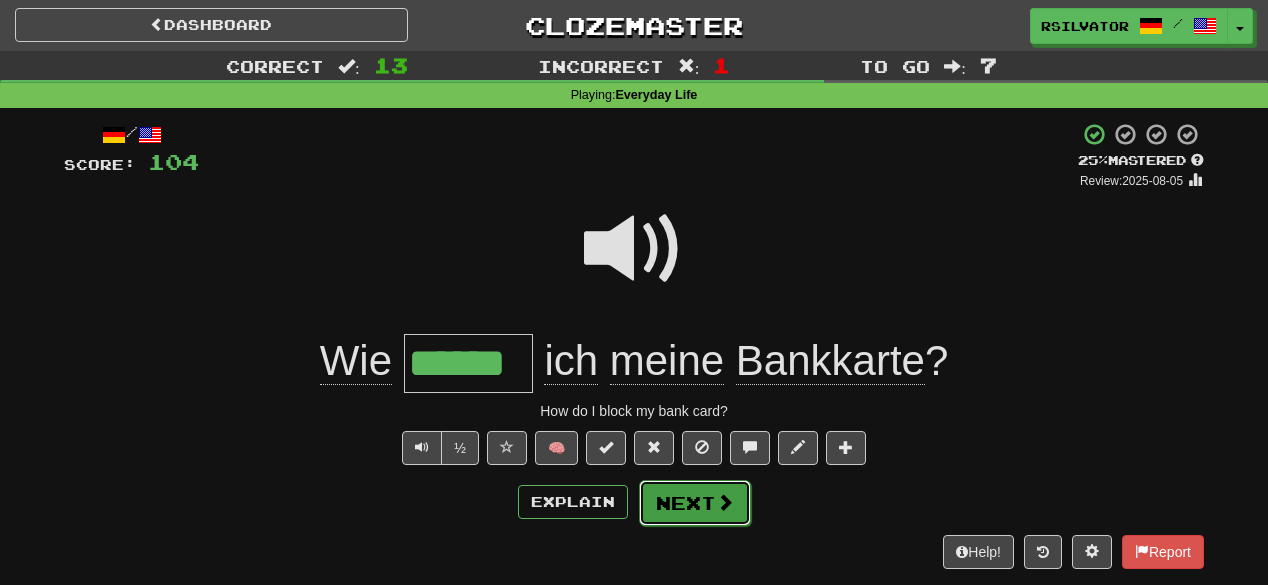 click on "Next" at bounding box center (695, 503) 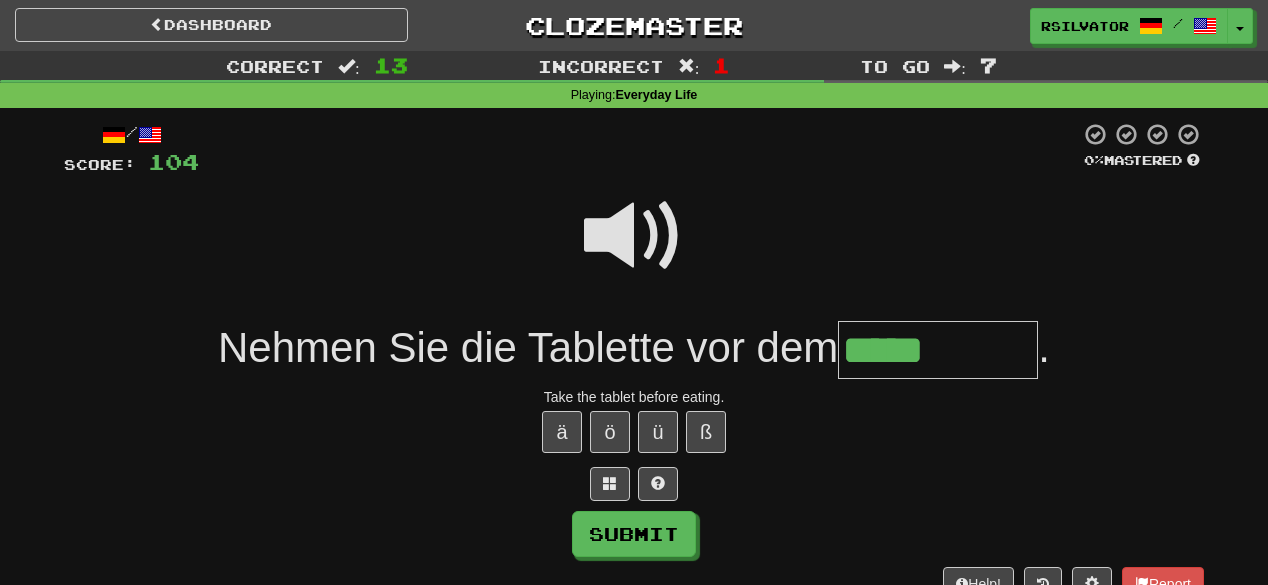 type on "*****" 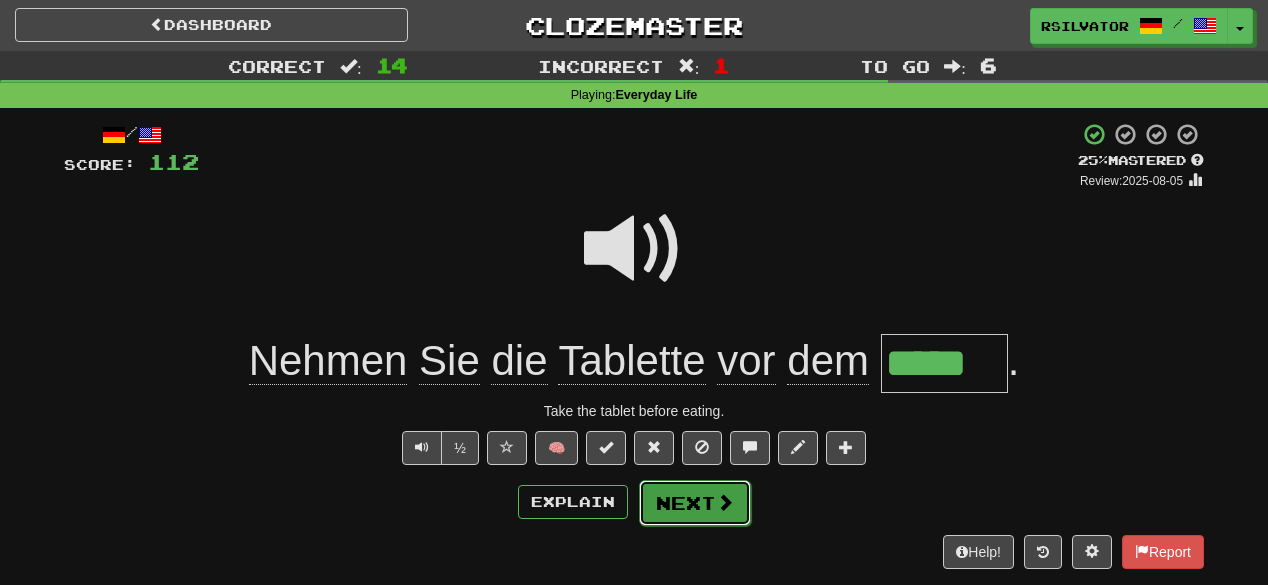 click on "Next" at bounding box center (695, 503) 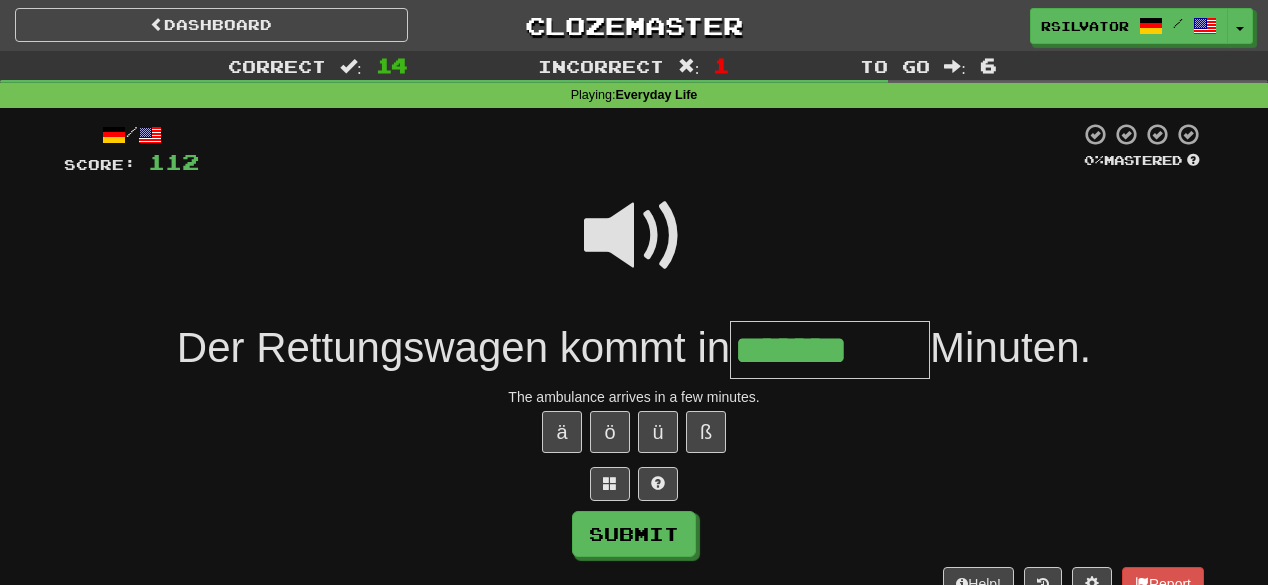 type on "*******" 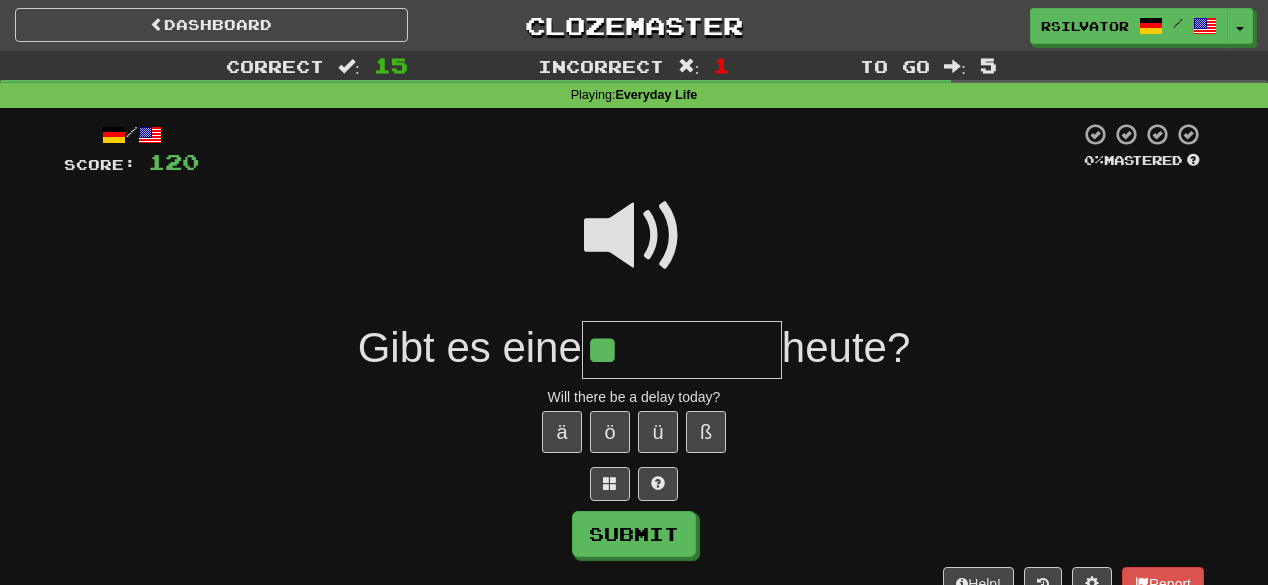 type on "*" 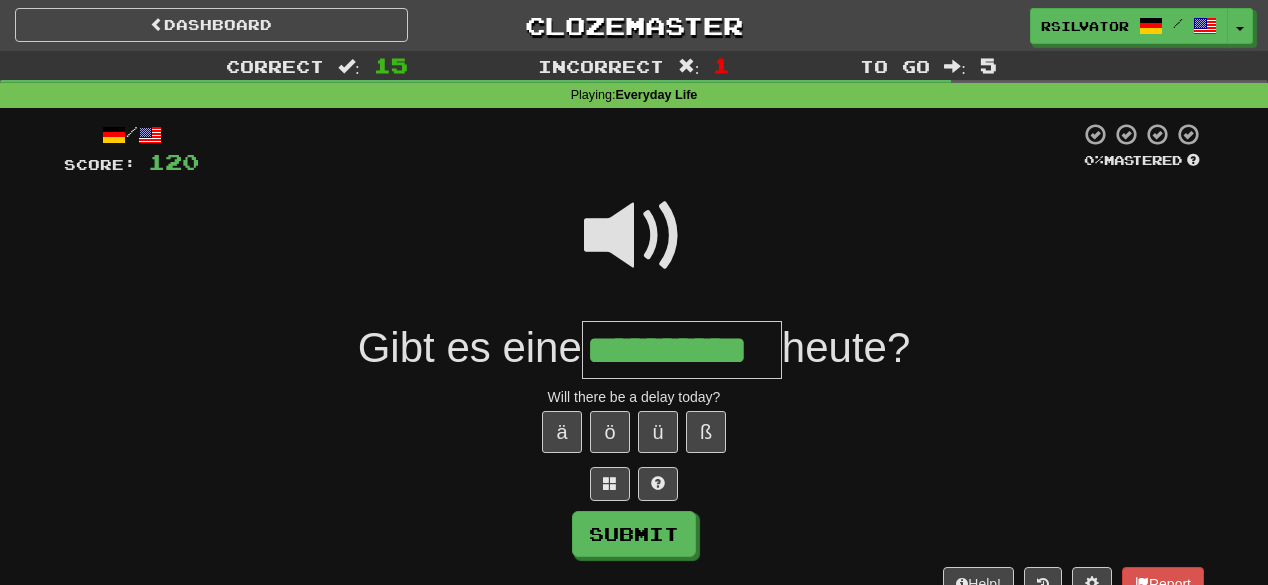 scroll, scrollTop: 0, scrollLeft: 20, axis: horizontal 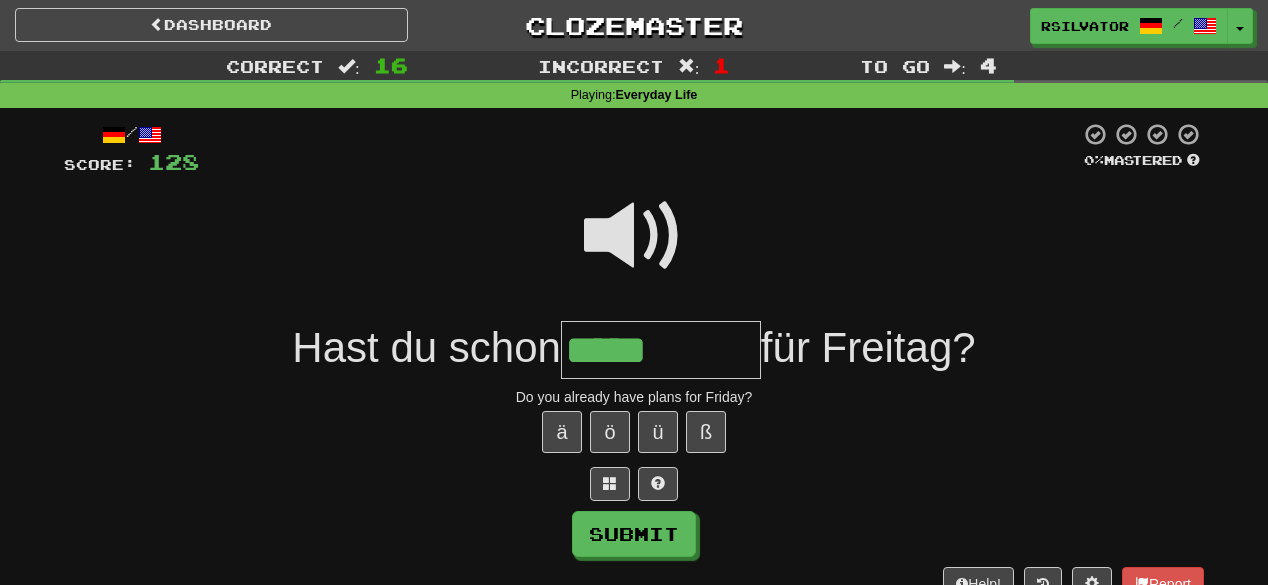 type on "*****" 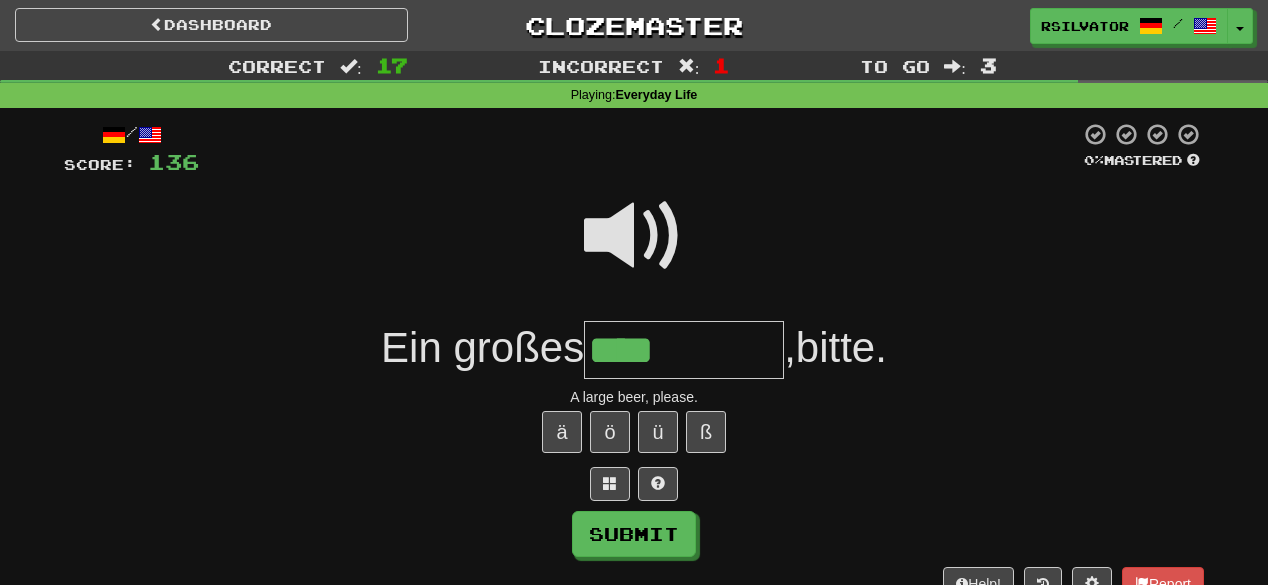 type on "****" 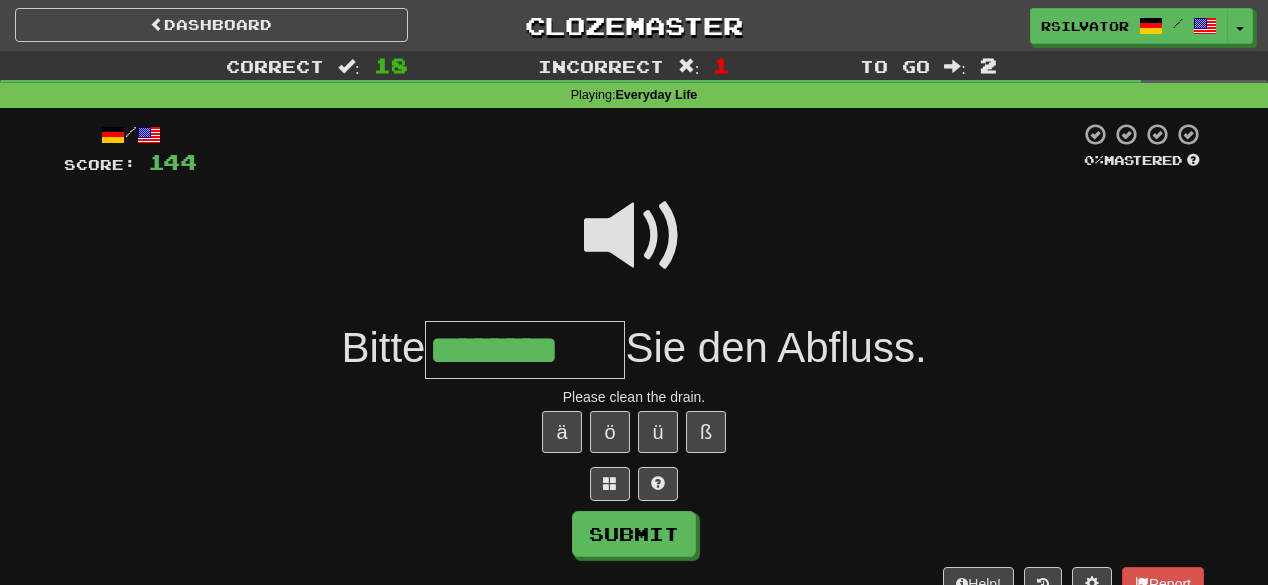 type on "********" 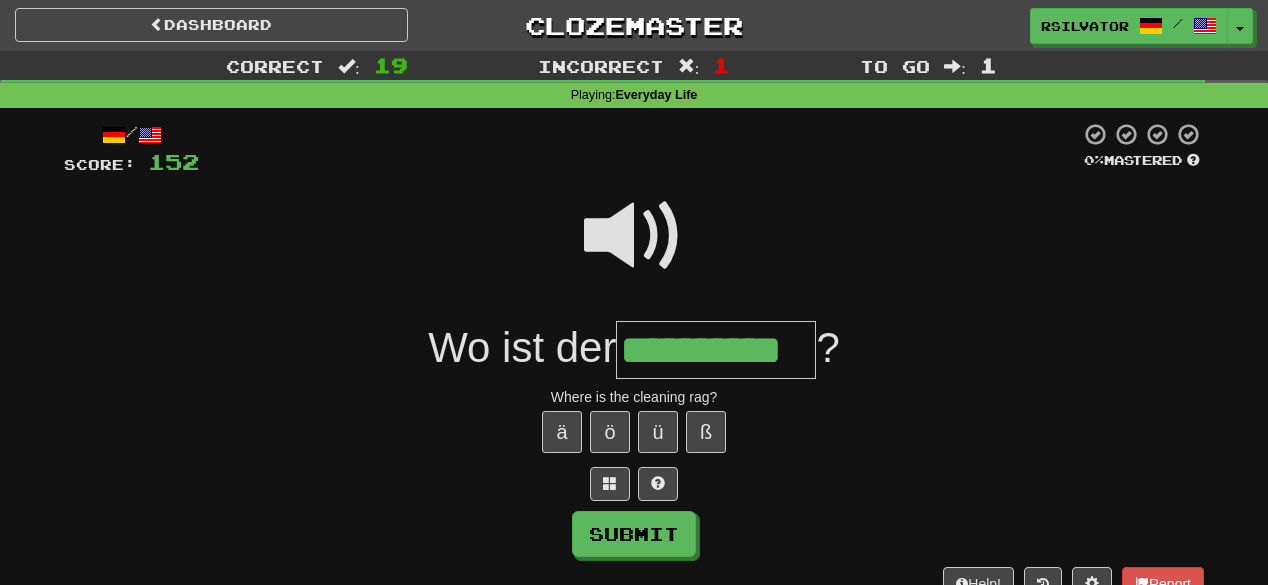 scroll, scrollTop: 0, scrollLeft: 17, axis: horizontal 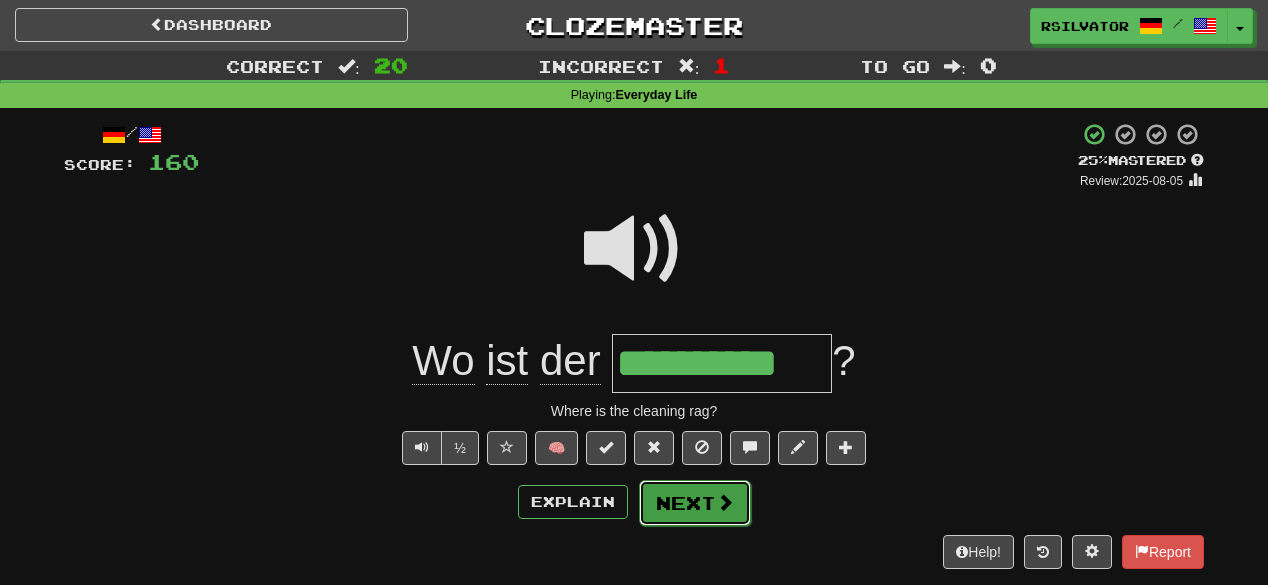 click on "Next" at bounding box center (695, 503) 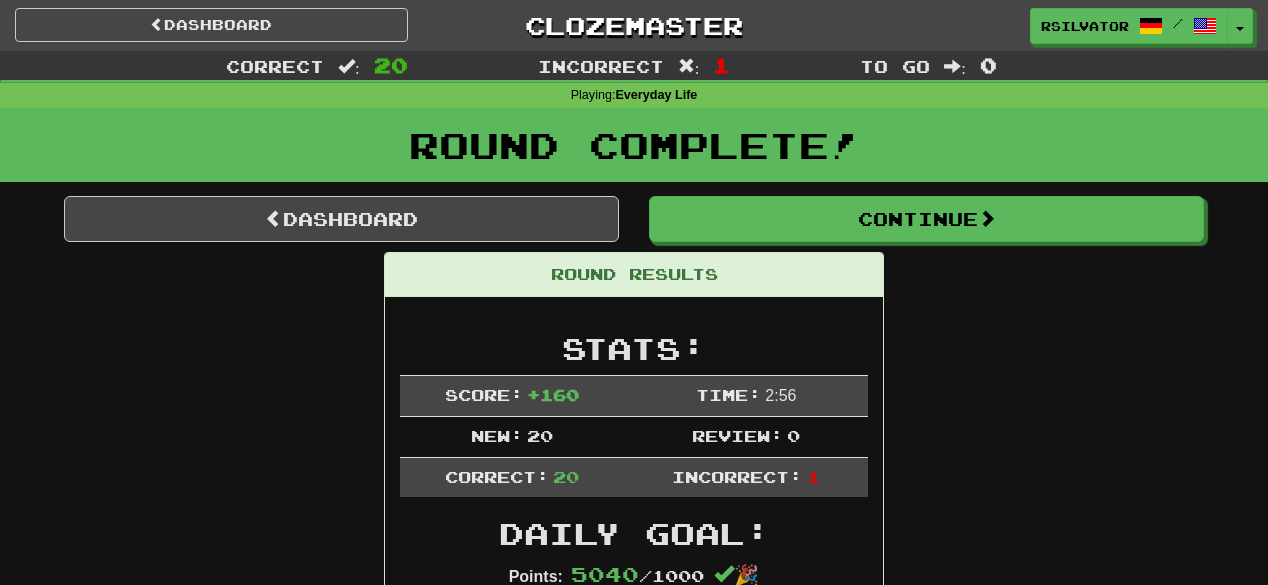 click on "Dashboard Continue  Round Results Stats: Score:   + 160 Time:   2 : 56 New:   20 Review:   0 Correct:   20 Incorrect:   1 Daily Goal: Points:   5040  /  1000  🎉 Time remaining: 12   Hours Progress: Everyday Life Playing:  807  /  1.000 + 20 78.7% 80.7% Mastered:  4  /  1.000 0.4% Ready for Review:  0  /  Level:  95 4.780  points to level  96  - keep going! Ranked:  5 th  this week ( 992  points to  4 th ) Sentences:  Report Gibt es eine  Mindestkartenzahlung ? Is there a minimum card payment?  Report Ich bin  allergisch  gegen Penicillin. I am allergic to penicillin.  Report Hey, bist du  neu  hier? Hey, are you new here?  Report Darf ich deinen Vornamen  erfahren ? May I know your first name?  Report Ich  beantrage  den Telefonanschluss. I am applying for a telephone connection.  Report Ich suche den  Bussteig  Nummer sieben. I'm looking for bus platform number seven.  Report Ich nehme den  Staubsauger  mit. I'll take the vacuum cleaner with me.  Report Haben Sie auch  alkoholfreies  Bier.  Report" at bounding box center (634, 1657) 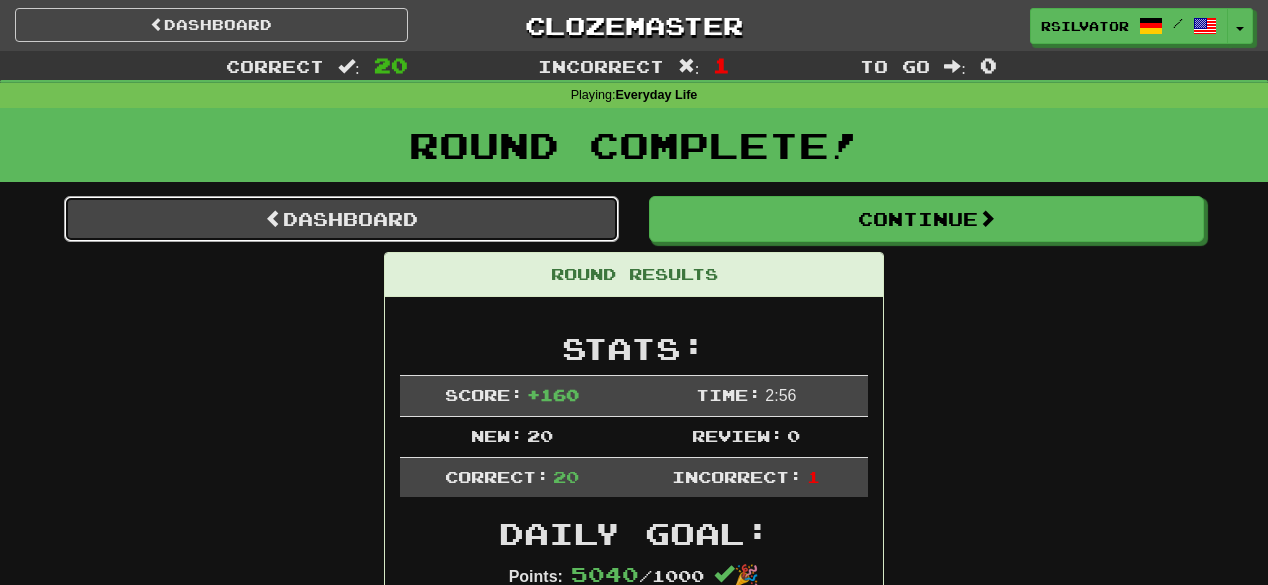 click on "Dashboard" at bounding box center [341, 219] 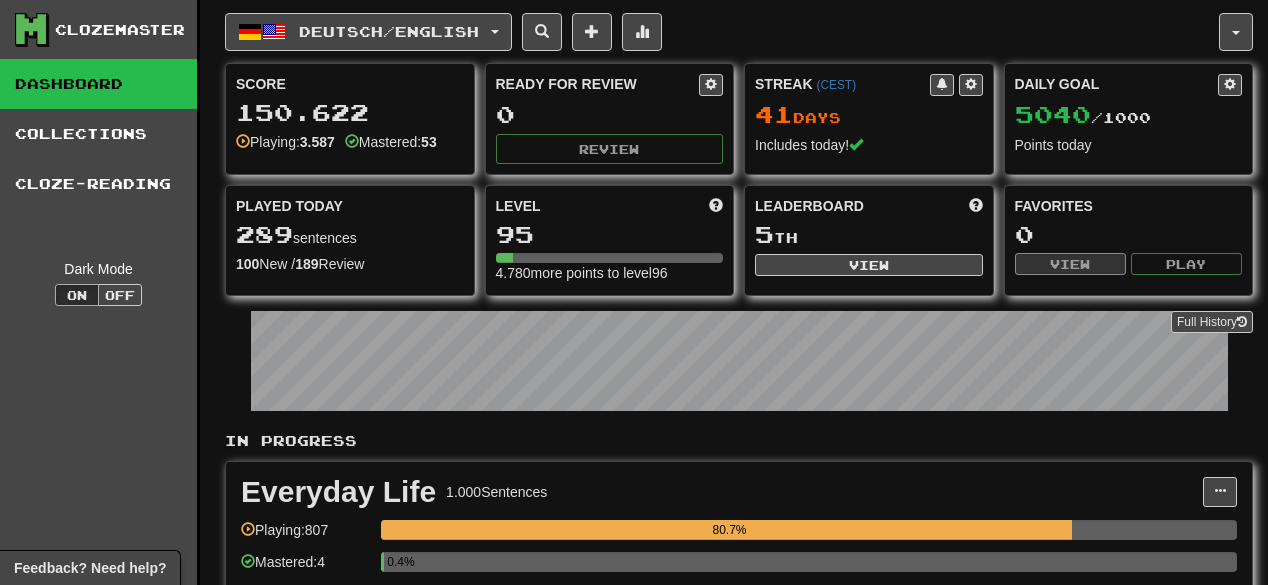 scroll, scrollTop: 0, scrollLeft: 0, axis: both 